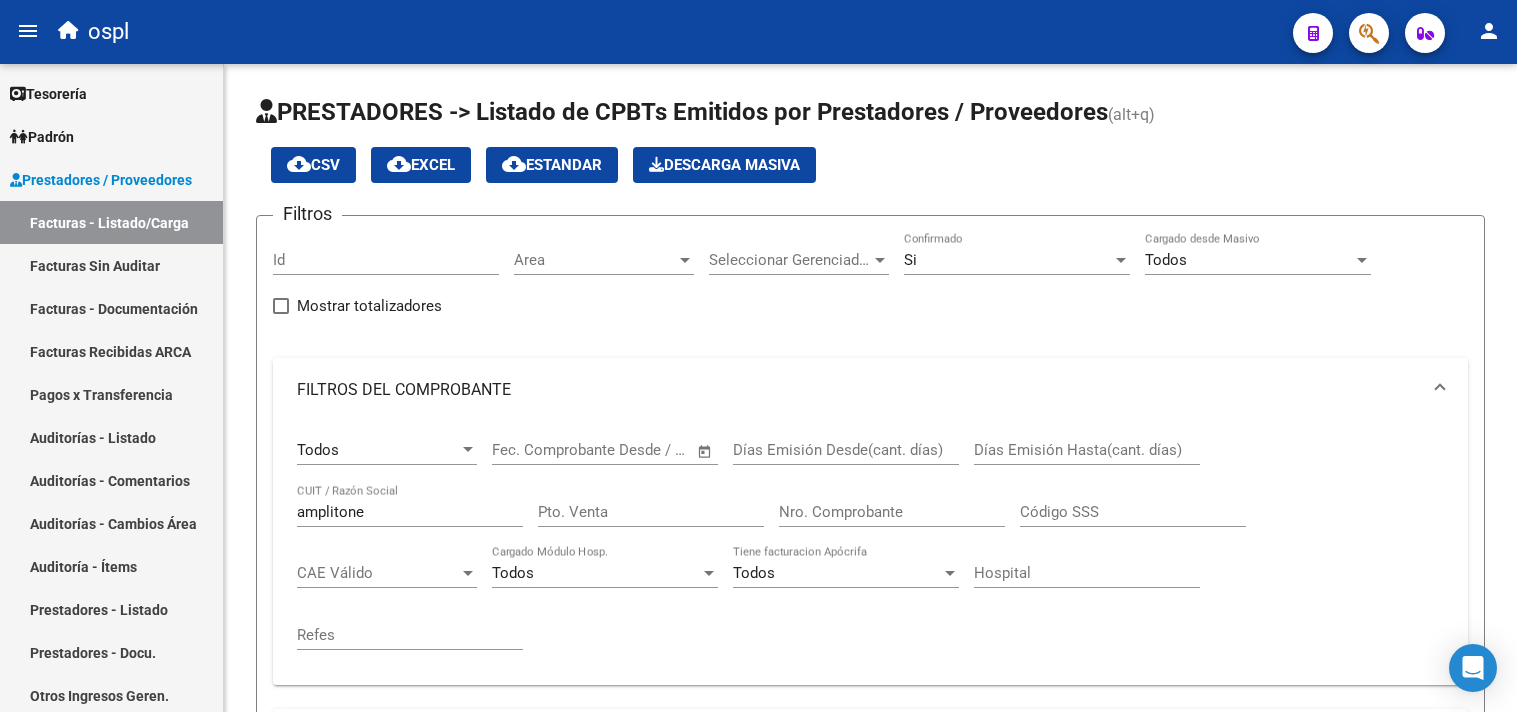 scroll, scrollTop: 0, scrollLeft: 0, axis: both 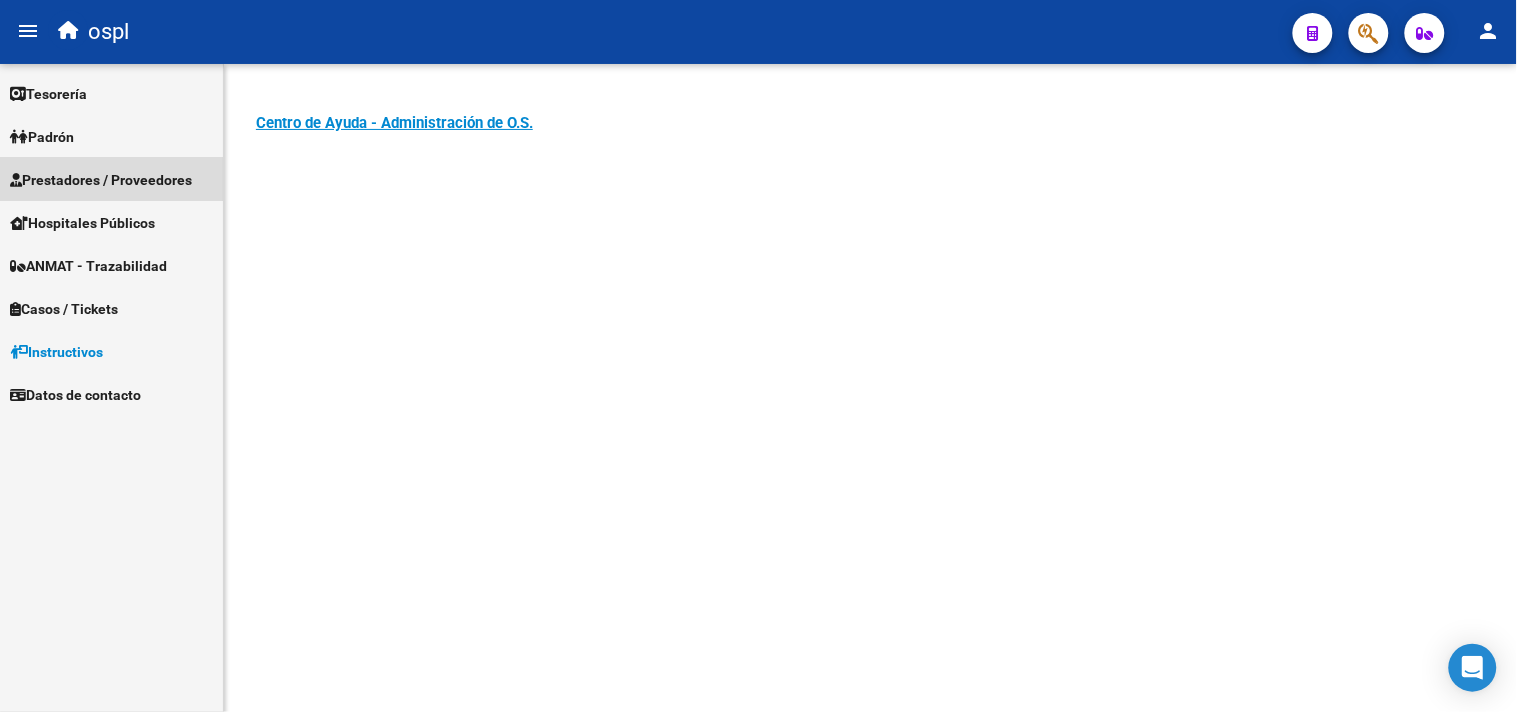 click on "Prestadores / Proveedores" at bounding box center (111, 179) 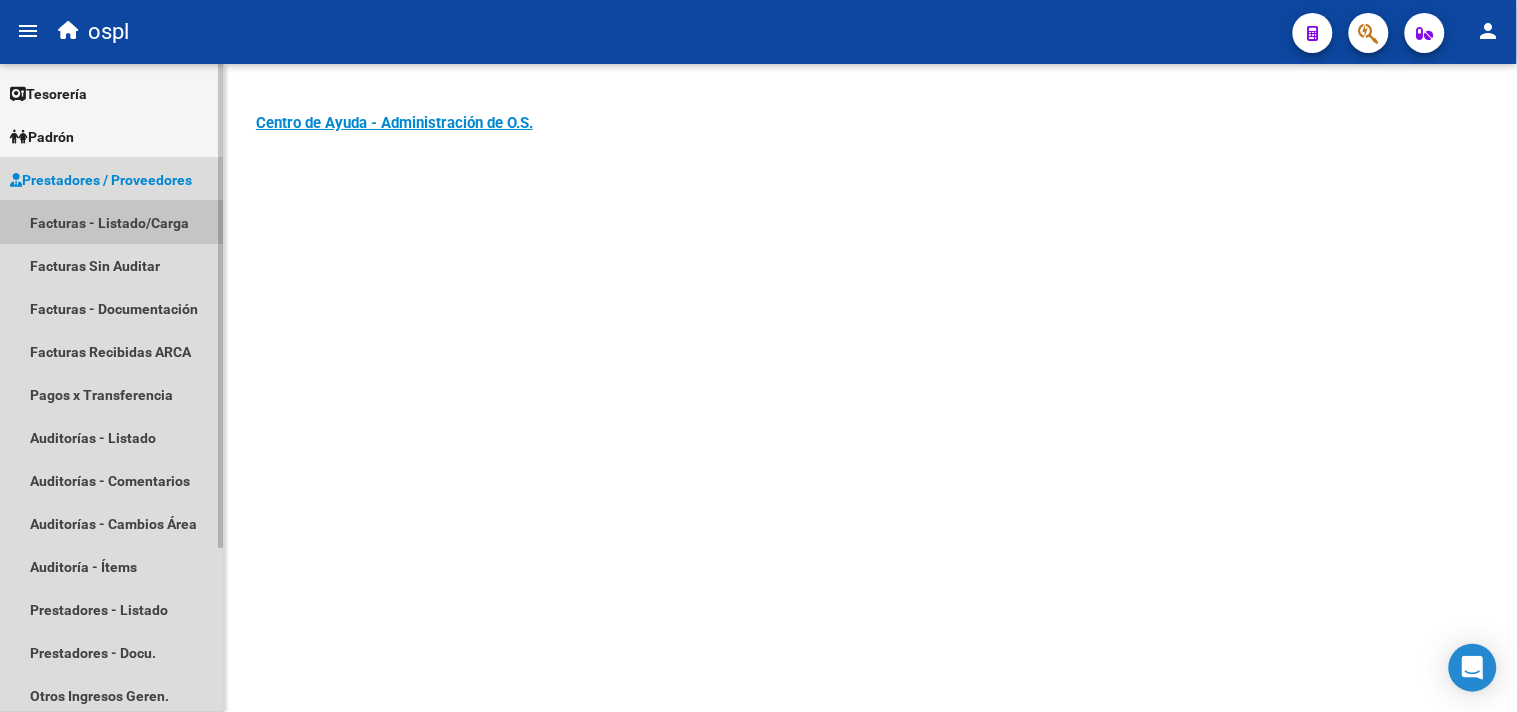 click on "Facturas - Listado/Carga" at bounding box center [111, 222] 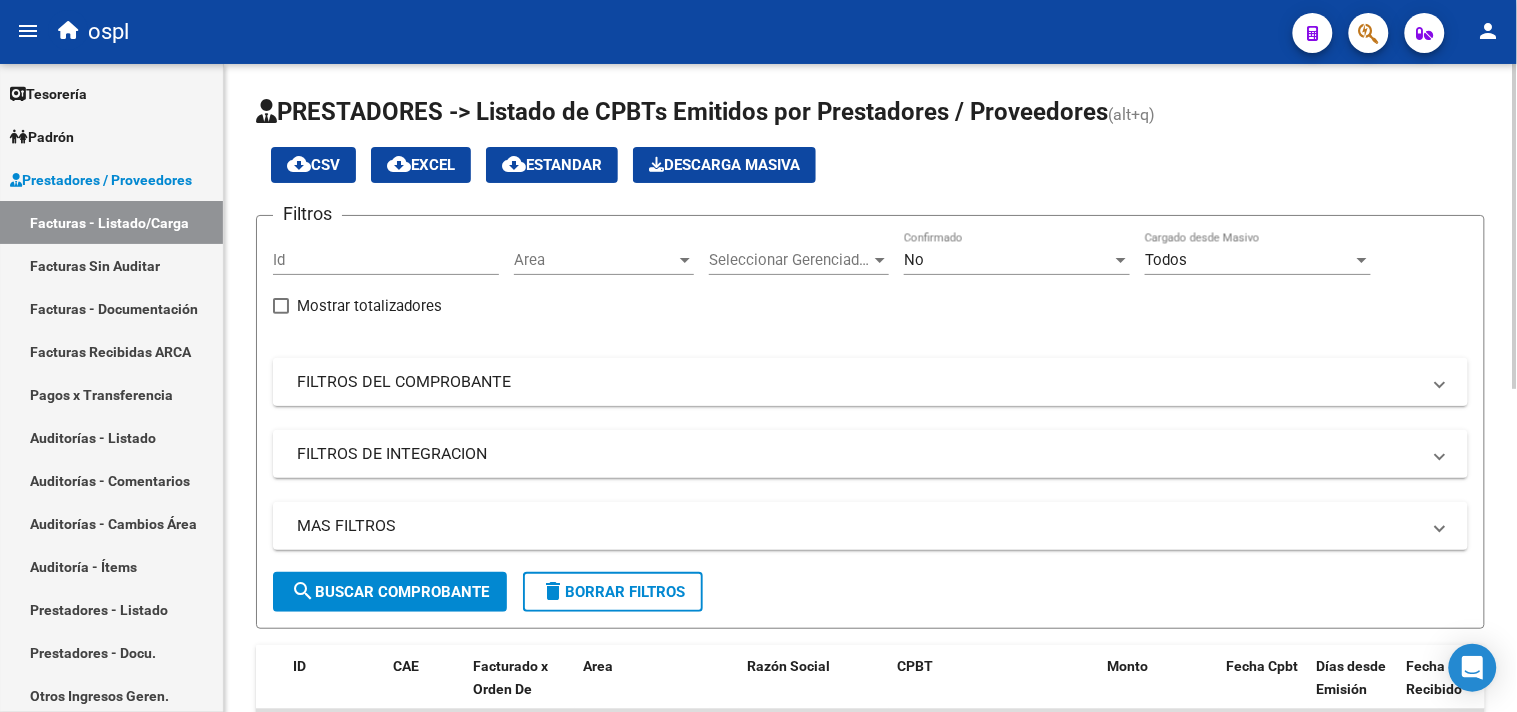 click on "FILTROS DEL COMPROBANTE" at bounding box center (858, 382) 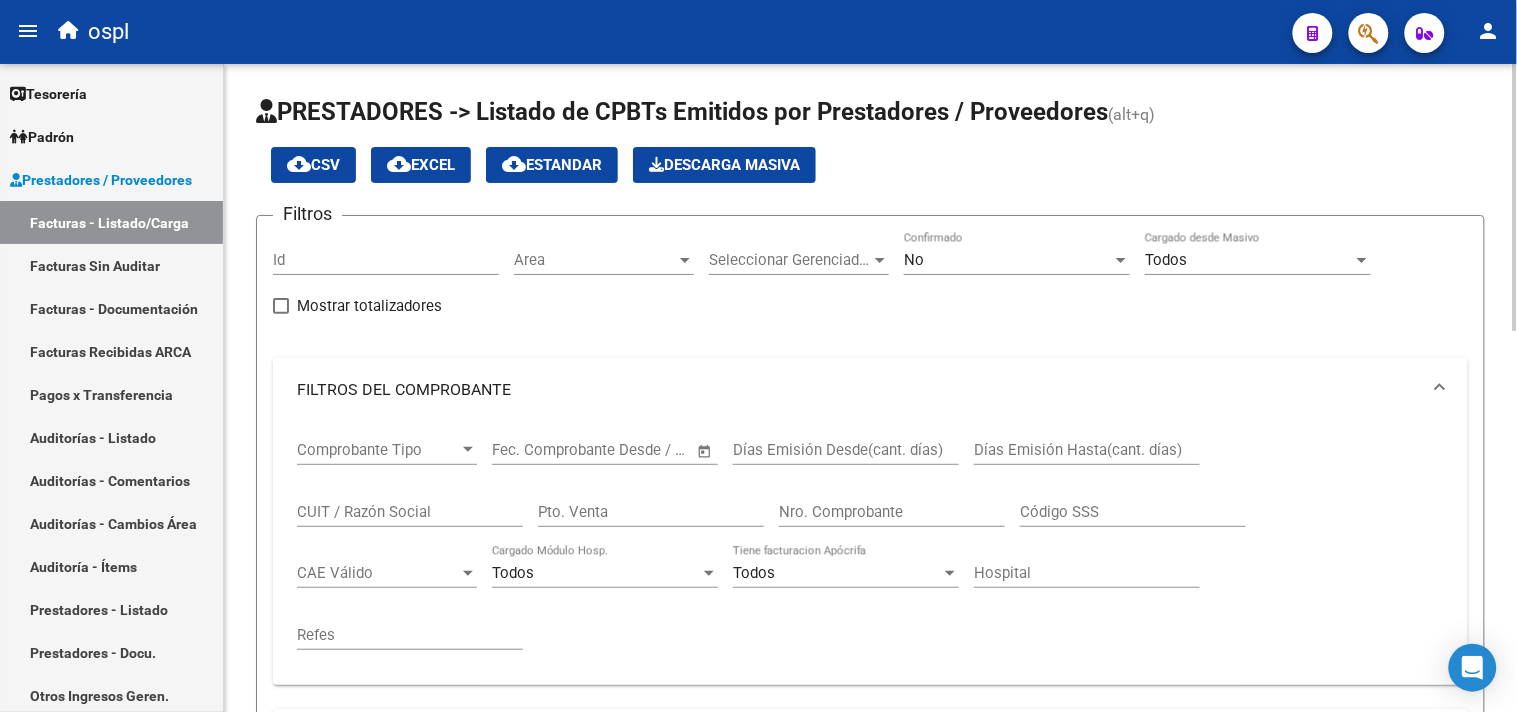 click on "CUIT / Razón Social" at bounding box center [410, 512] 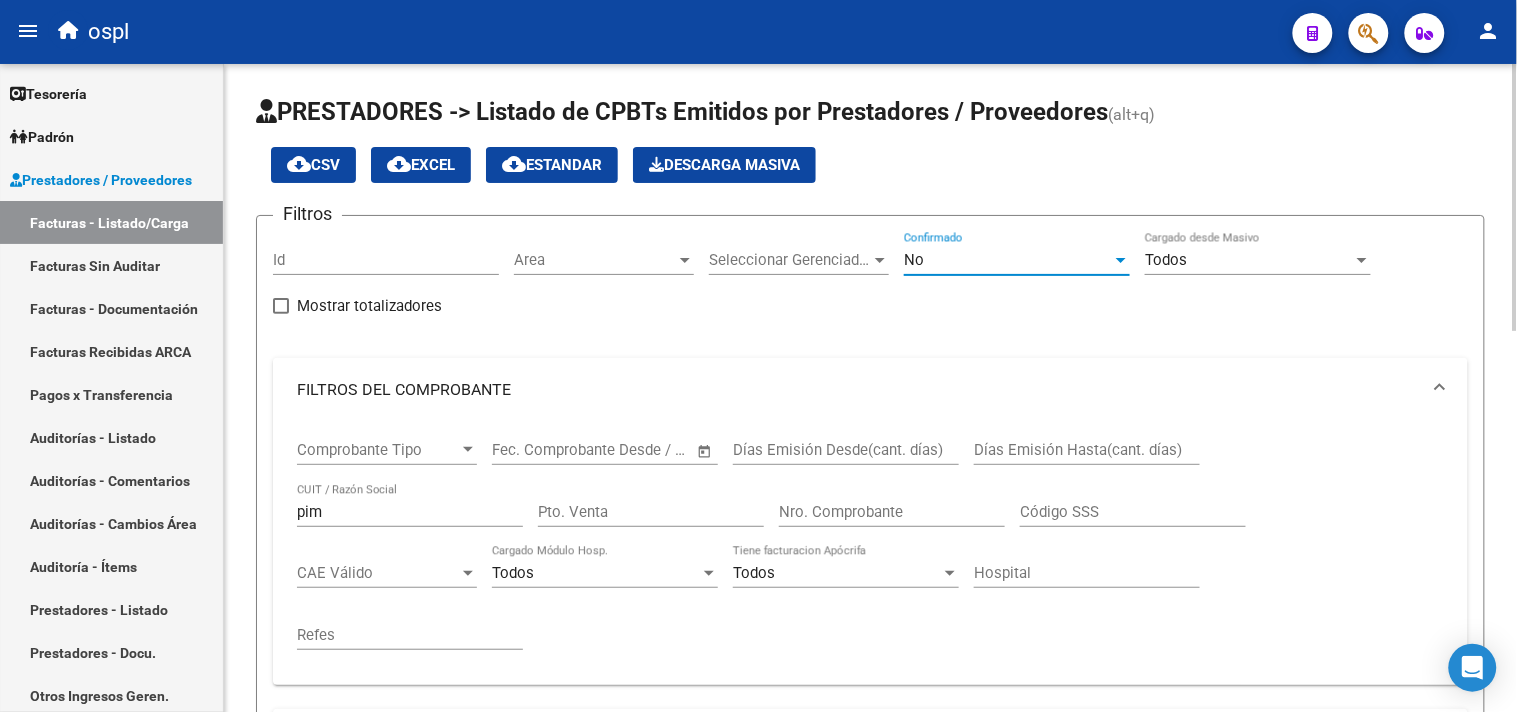 click on "No" at bounding box center (1008, 260) 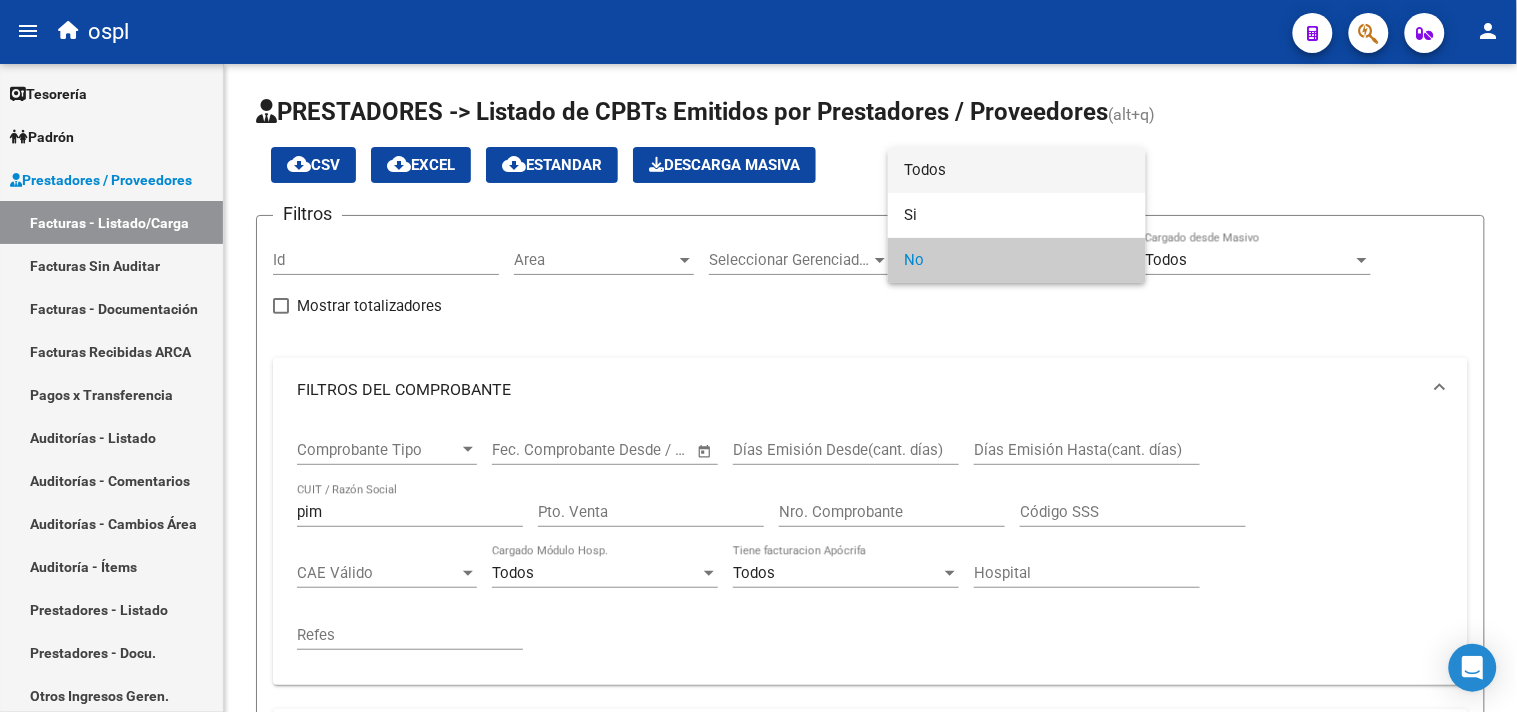 click on "Todos" at bounding box center (1017, 170) 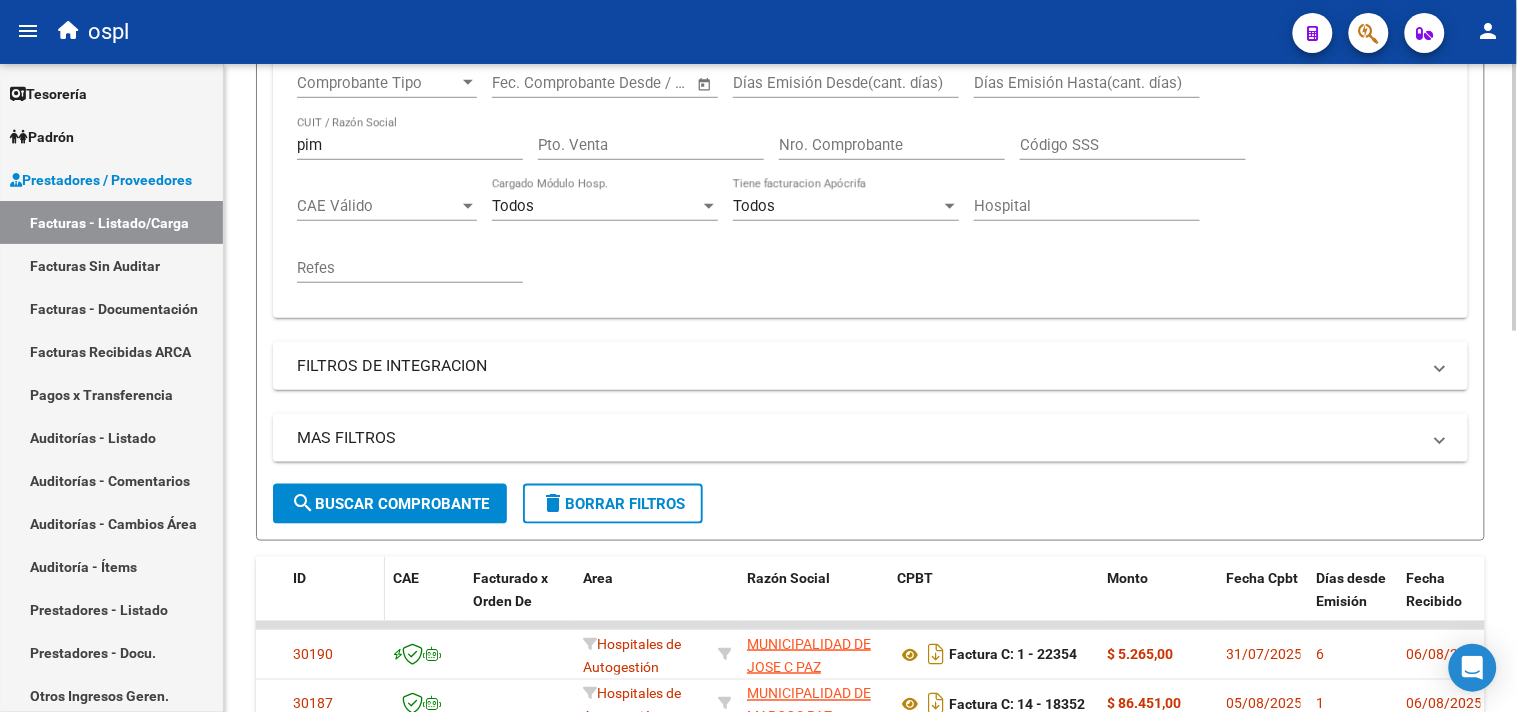 scroll, scrollTop: 444, scrollLeft: 0, axis: vertical 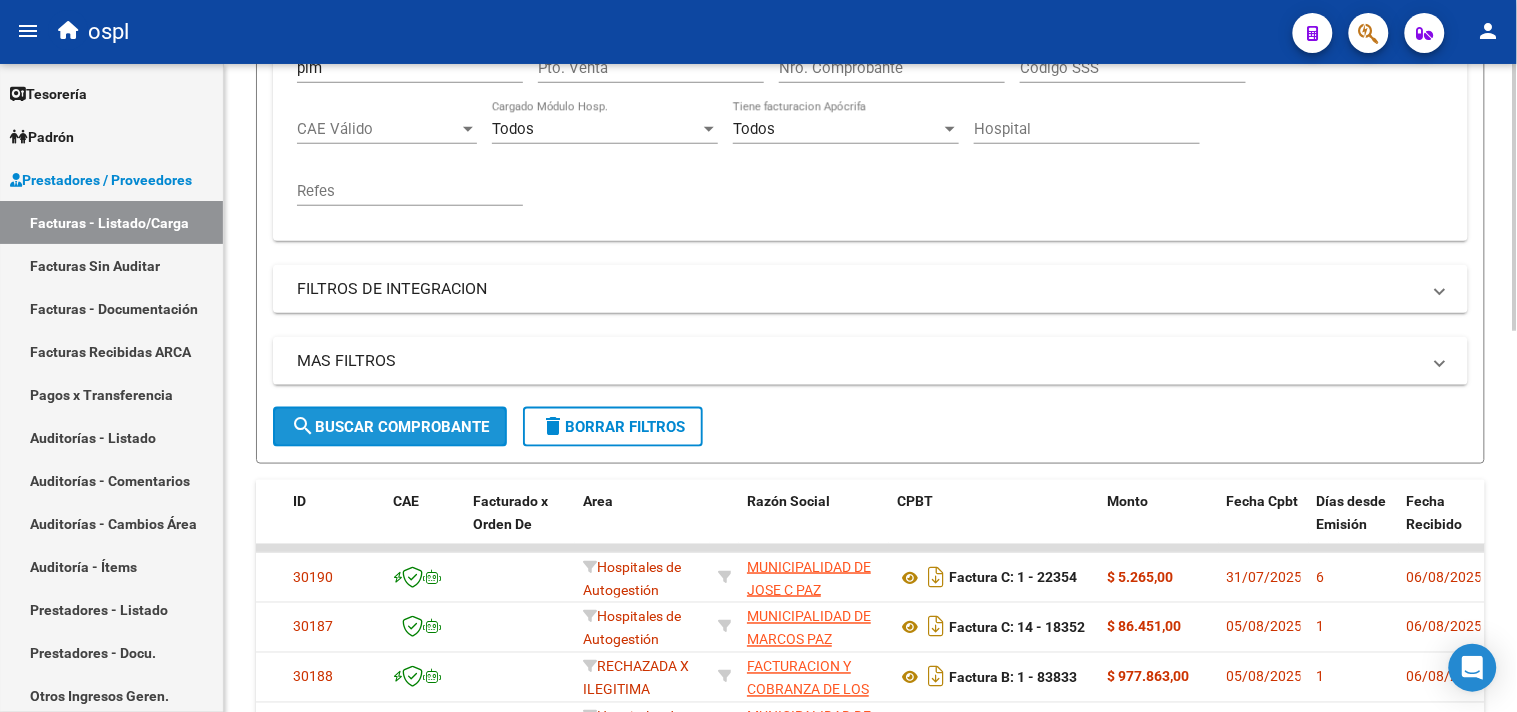click on "search  Buscar Comprobante" 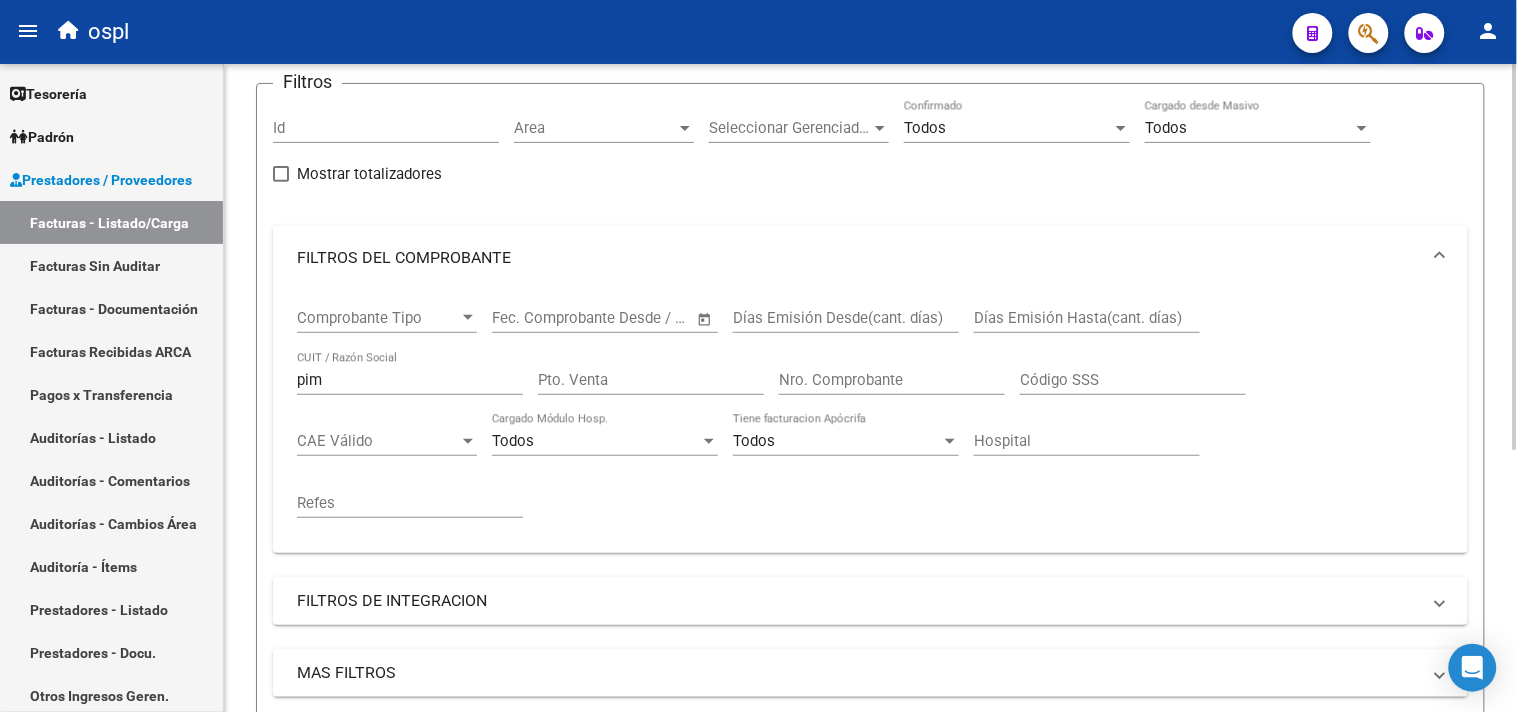 scroll, scrollTop: 107, scrollLeft: 0, axis: vertical 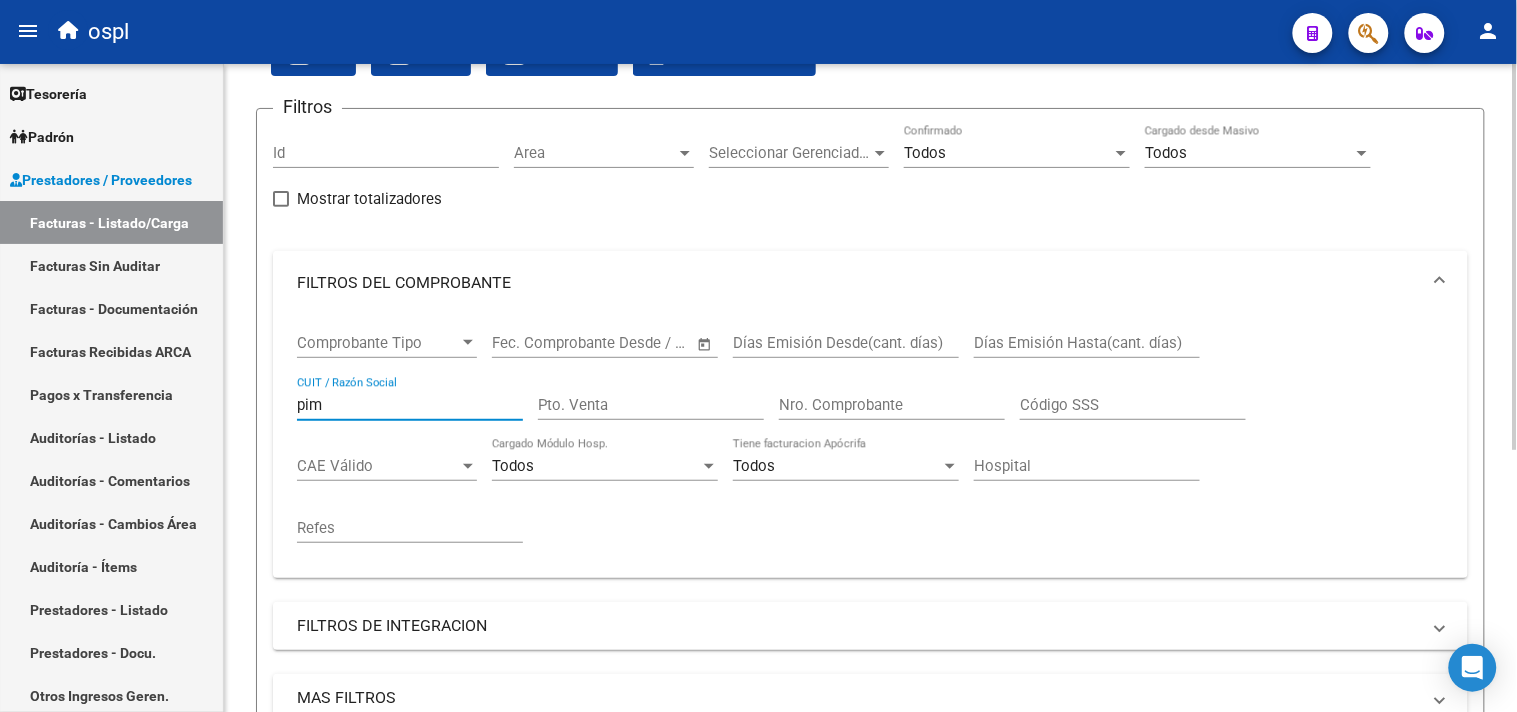 click on "pim" at bounding box center (410, 405) 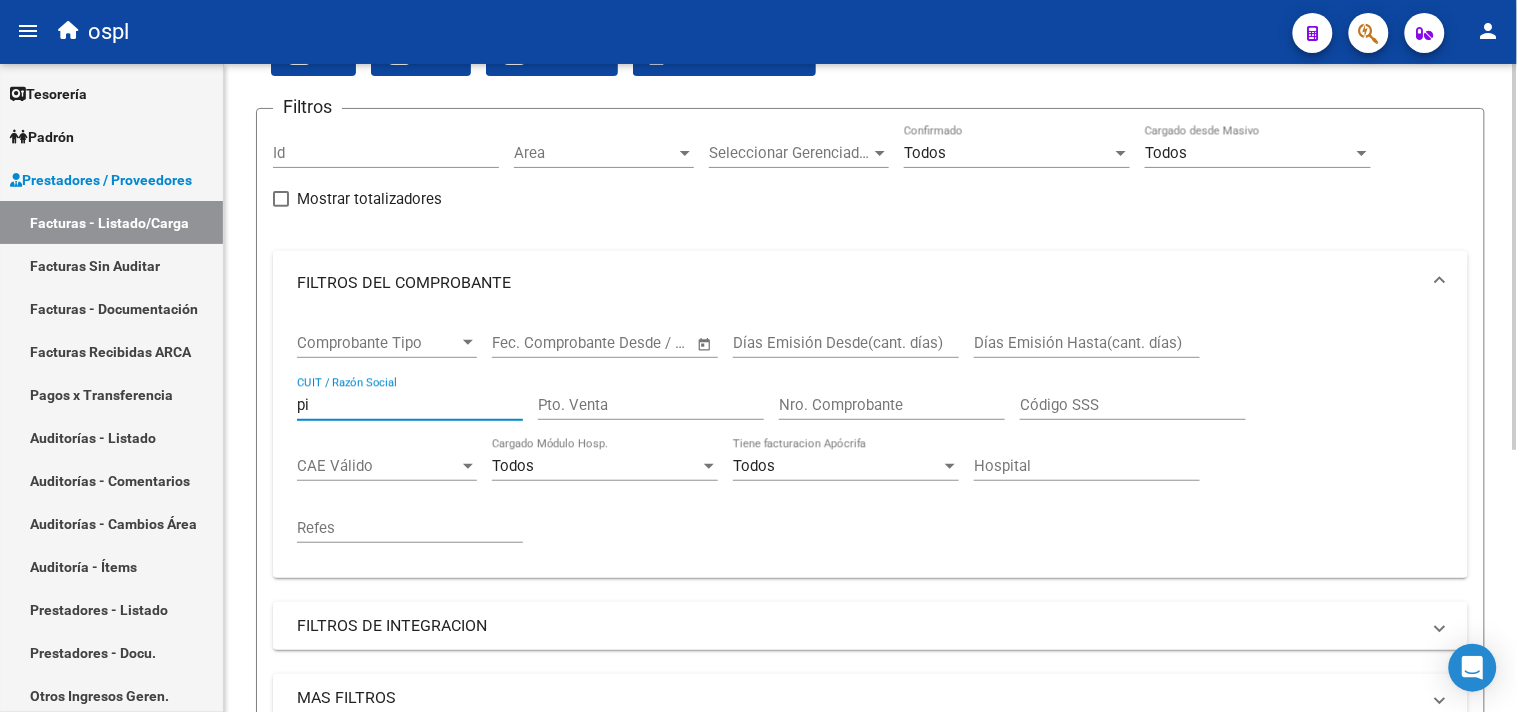 type on "p" 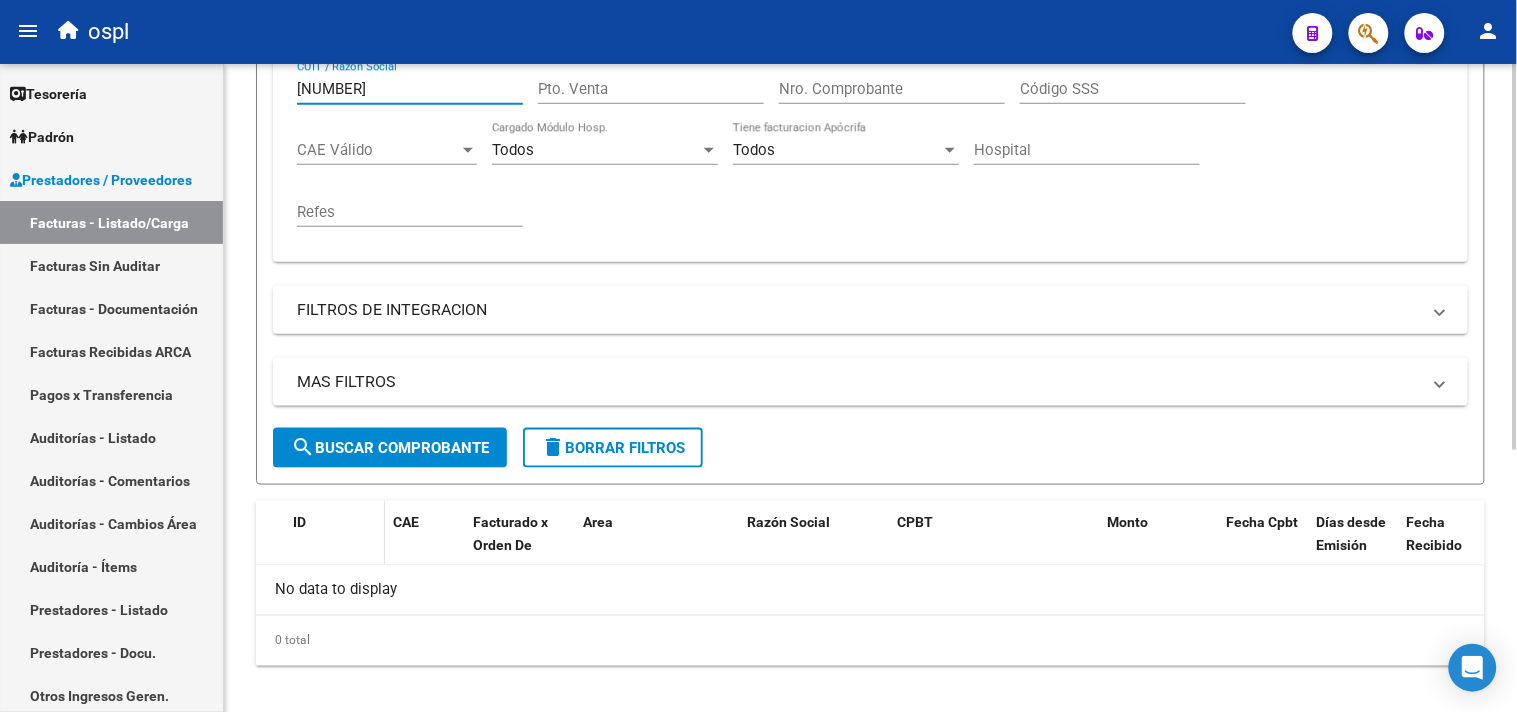 scroll, scrollTop: 441, scrollLeft: 0, axis: vertical 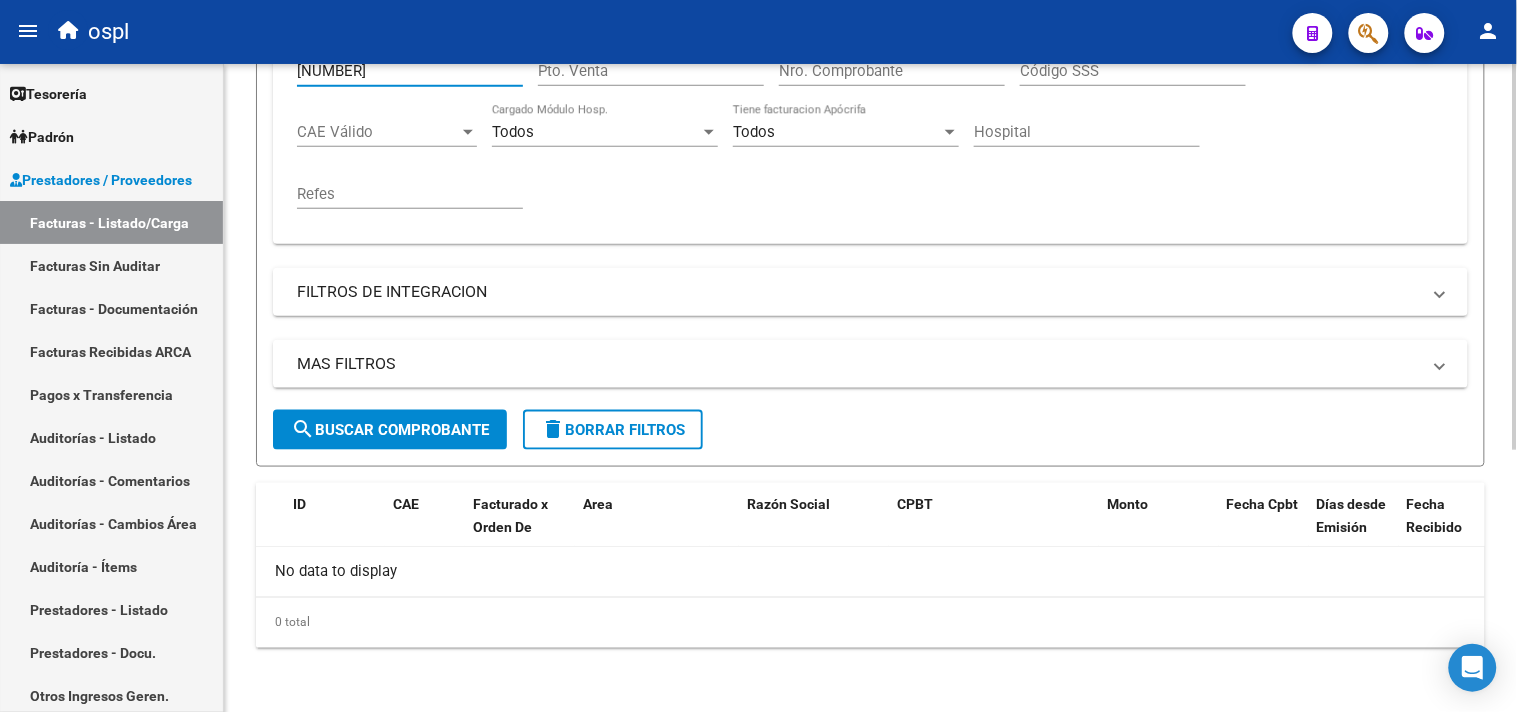 type on "[NUMBER]" 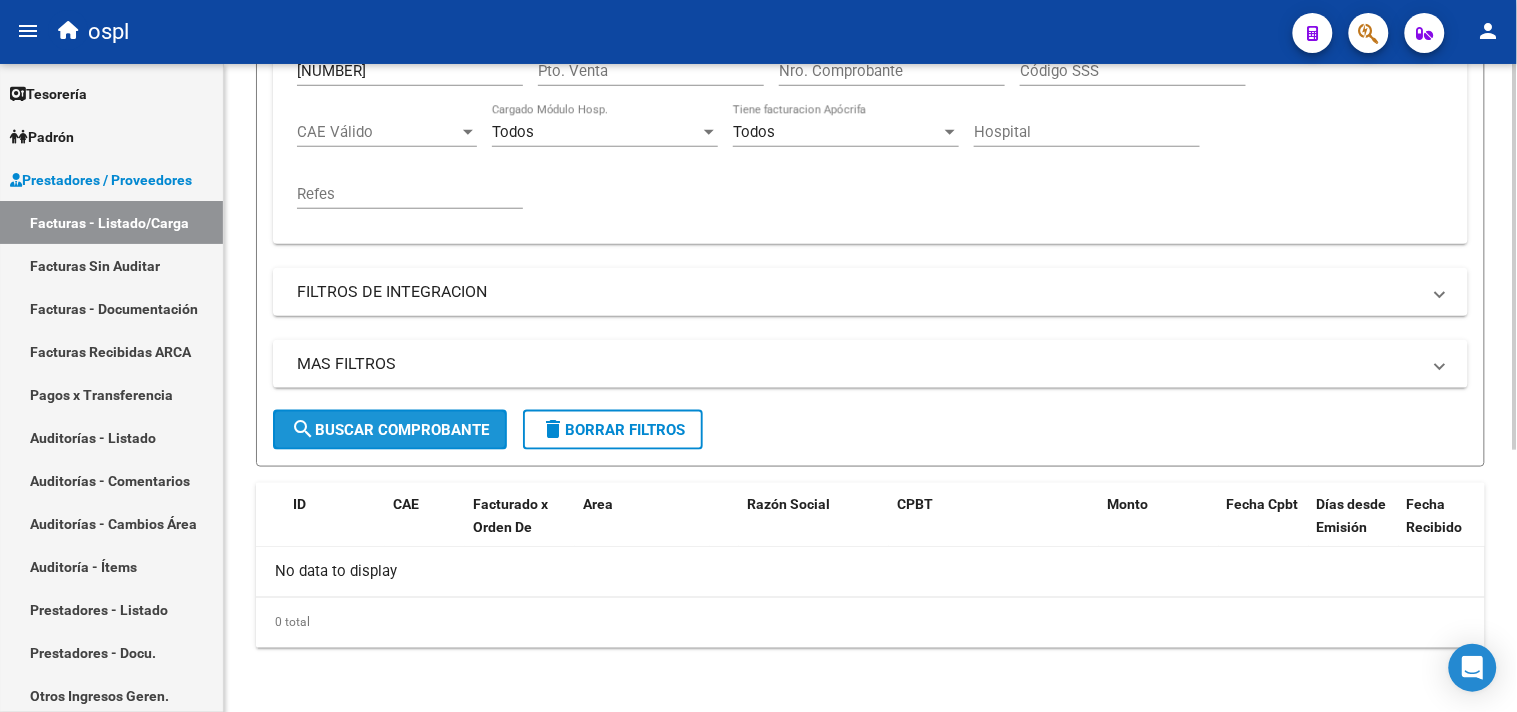 click on "search  Buscar Comprobante" 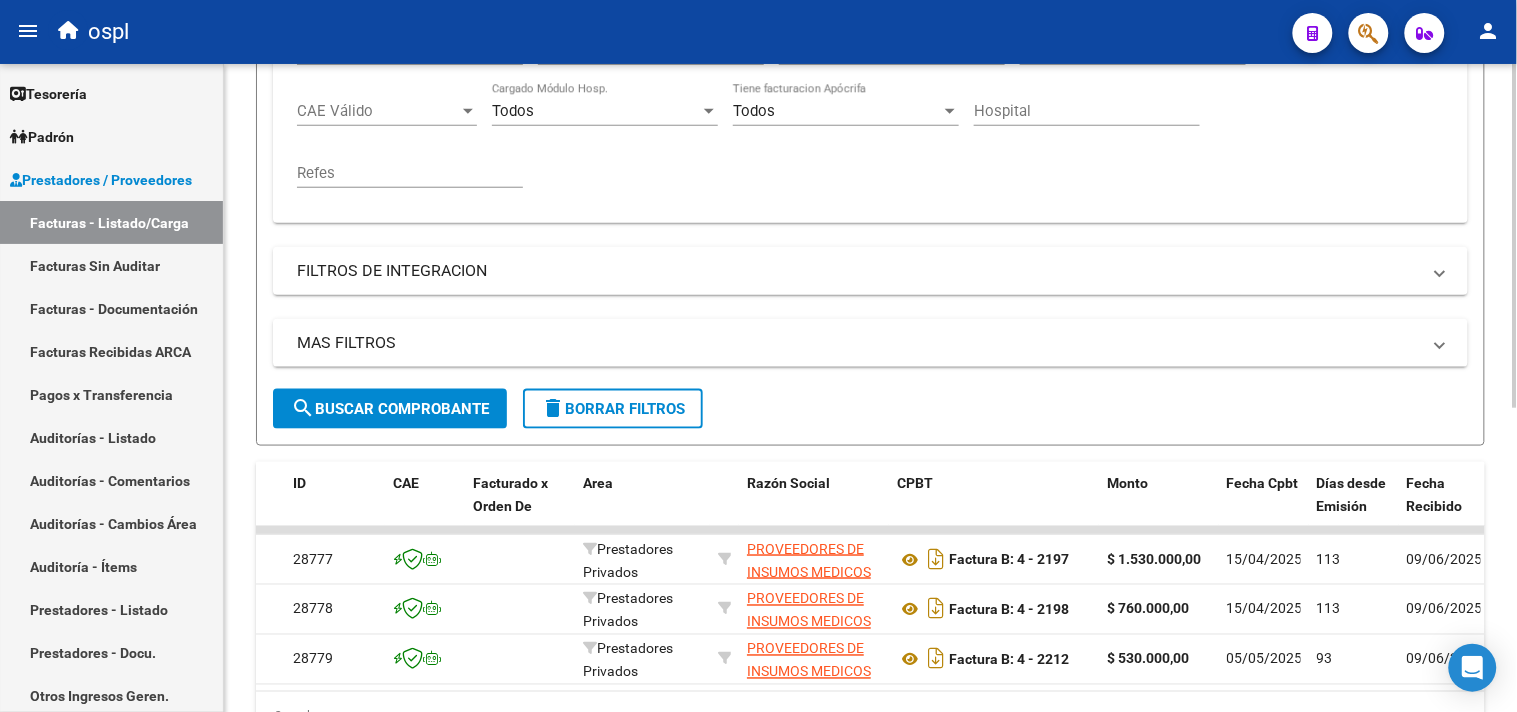 scroll, scrollTop: 240, scrollLeft: 0, axis: vertical 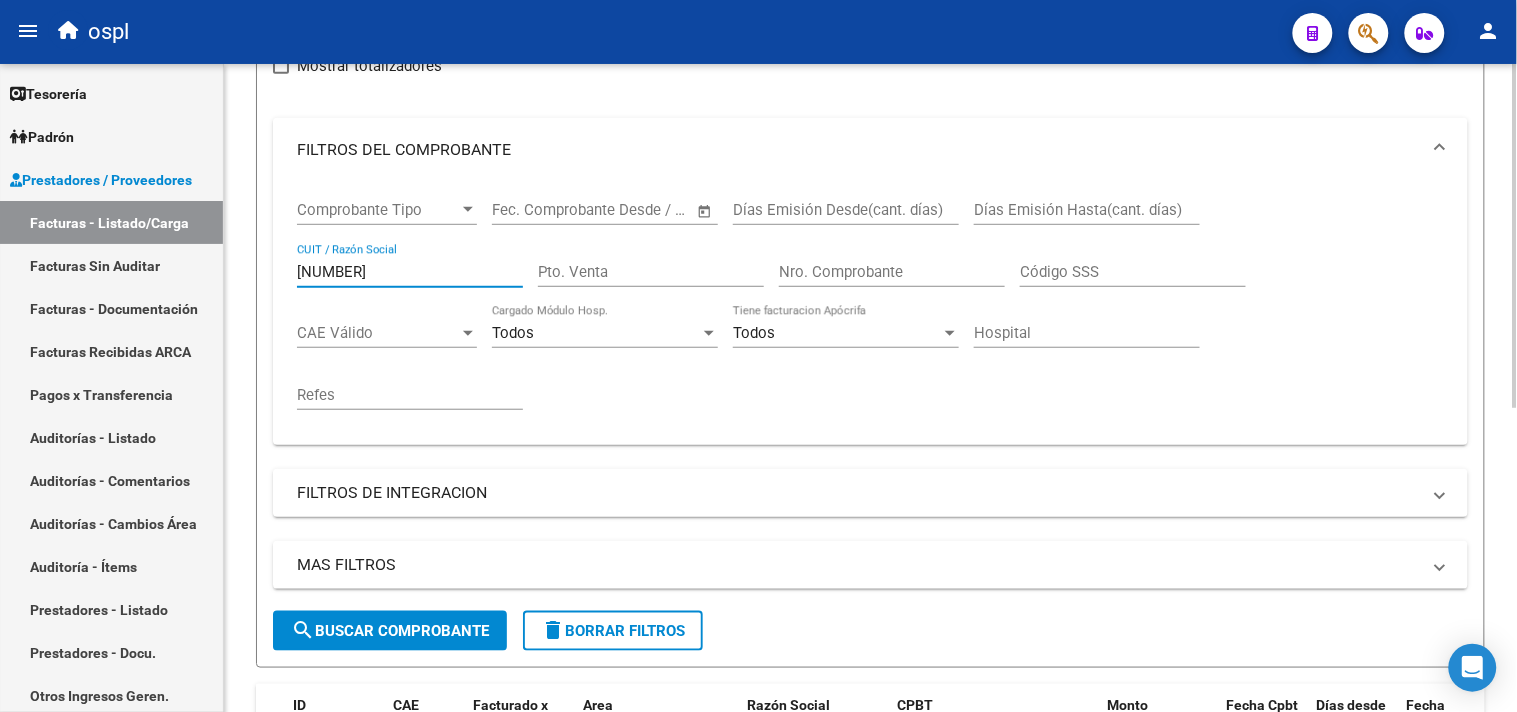 drag, startPoint x: 407, startPoint y: 278, endPoint x: 282, endPoint y: 265, distance: 125.67418 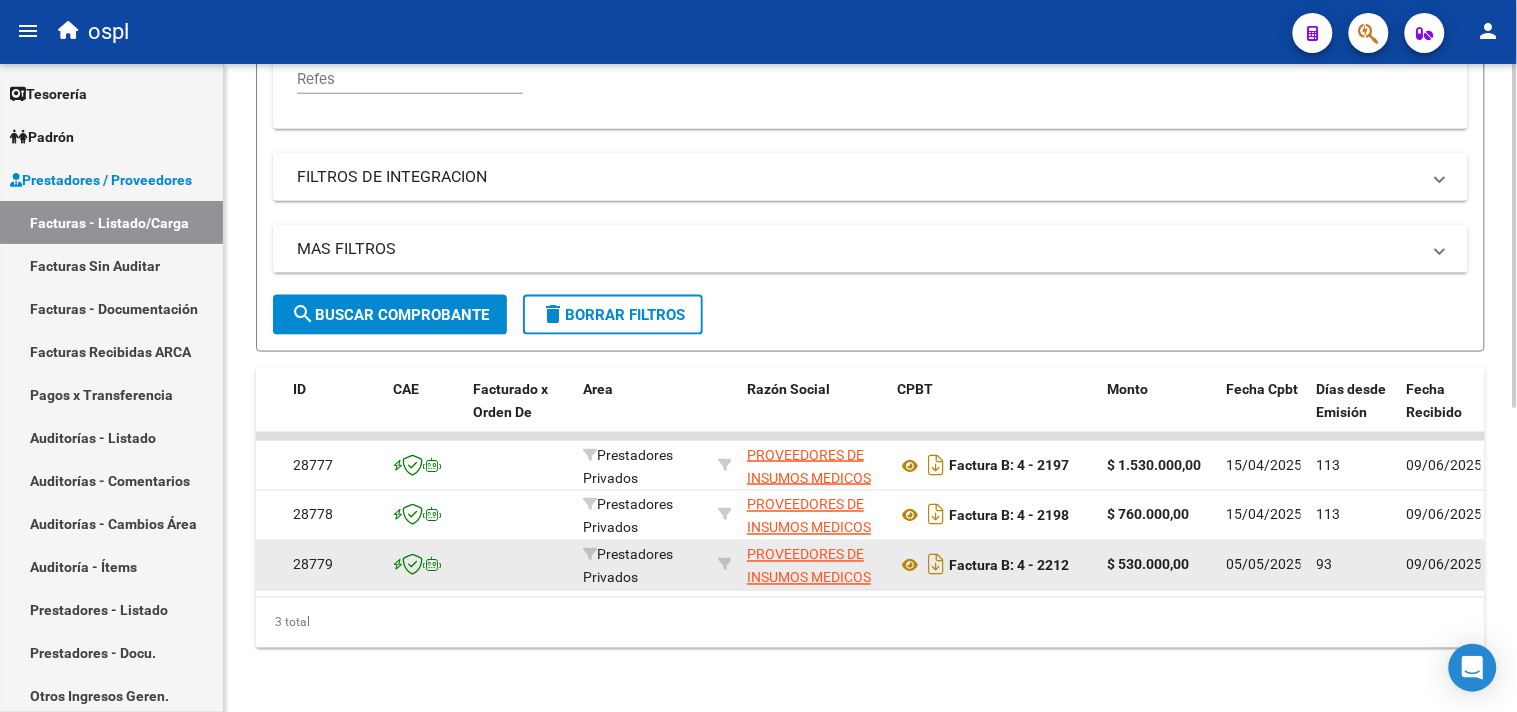 scroll, scrollTop: 573, scrollLeft: 0, axis: vertical 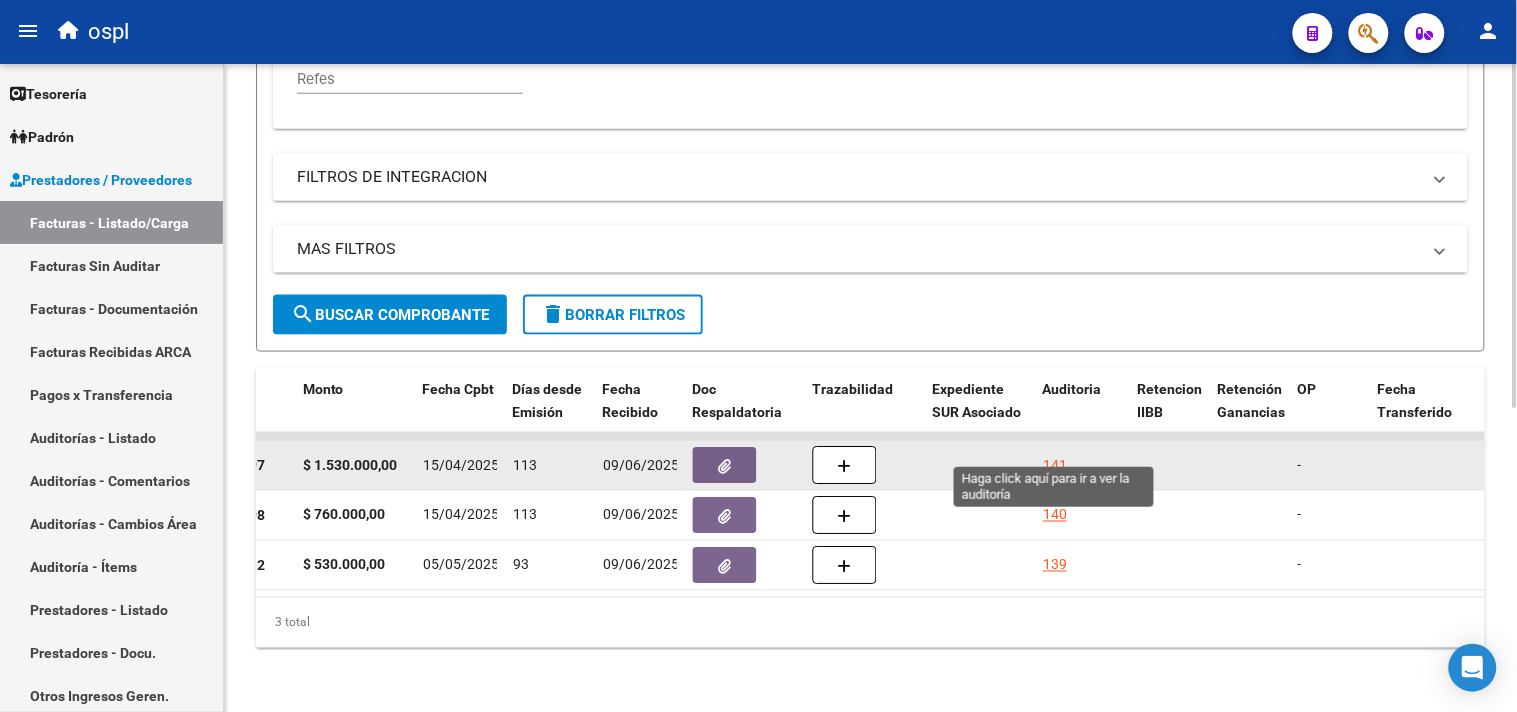 click on "141" 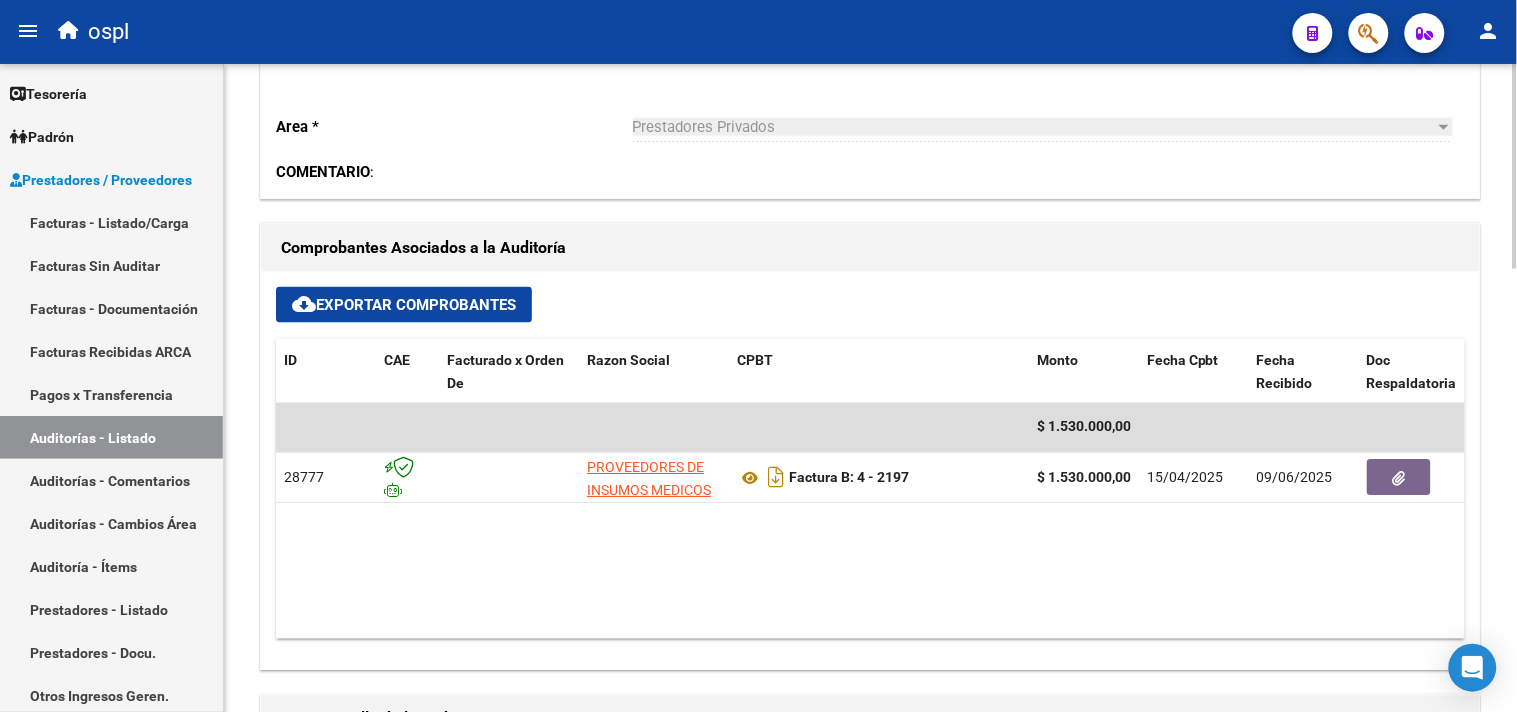 scroll, scrollTop: 666, scrollLeft: 0, axis: vertical 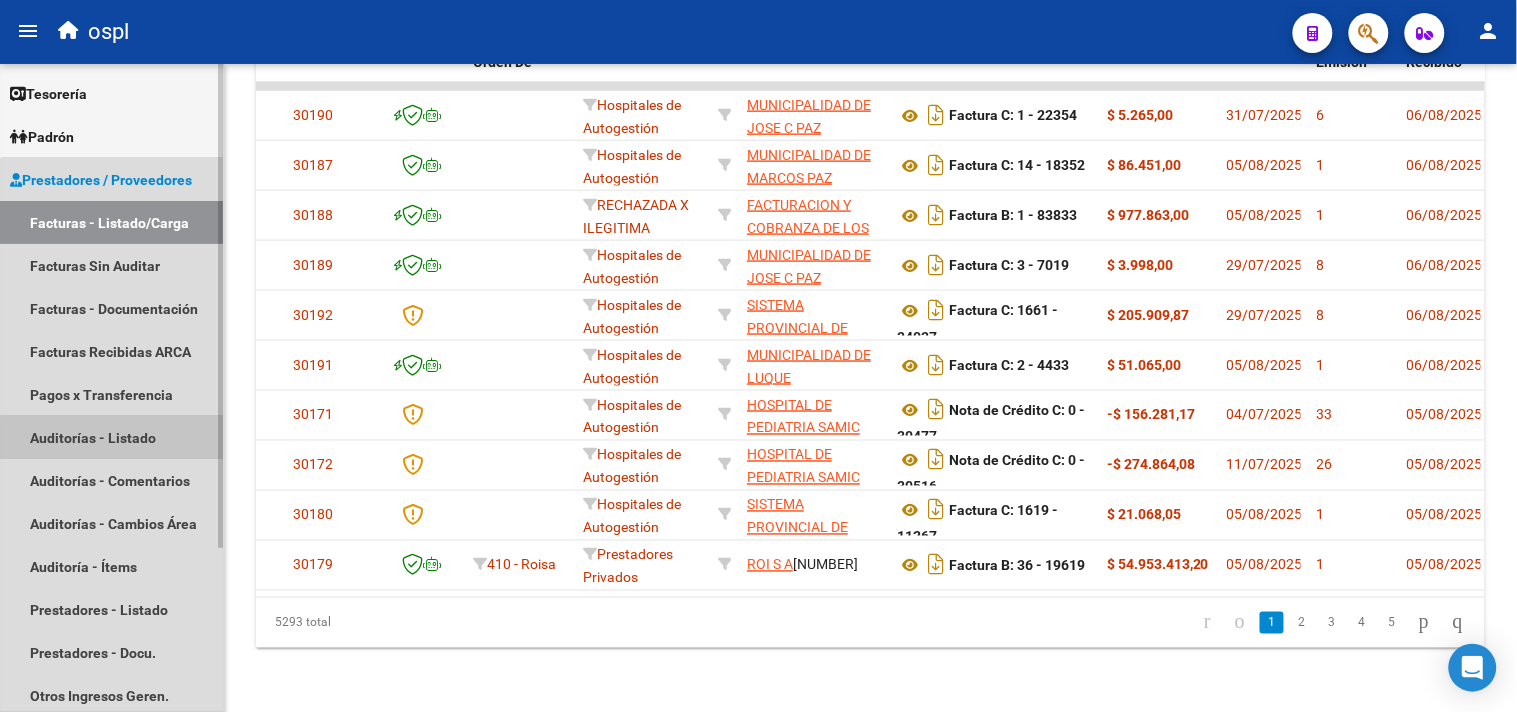 click on "Auditorías - Listado" at bounding box center (111, 437) 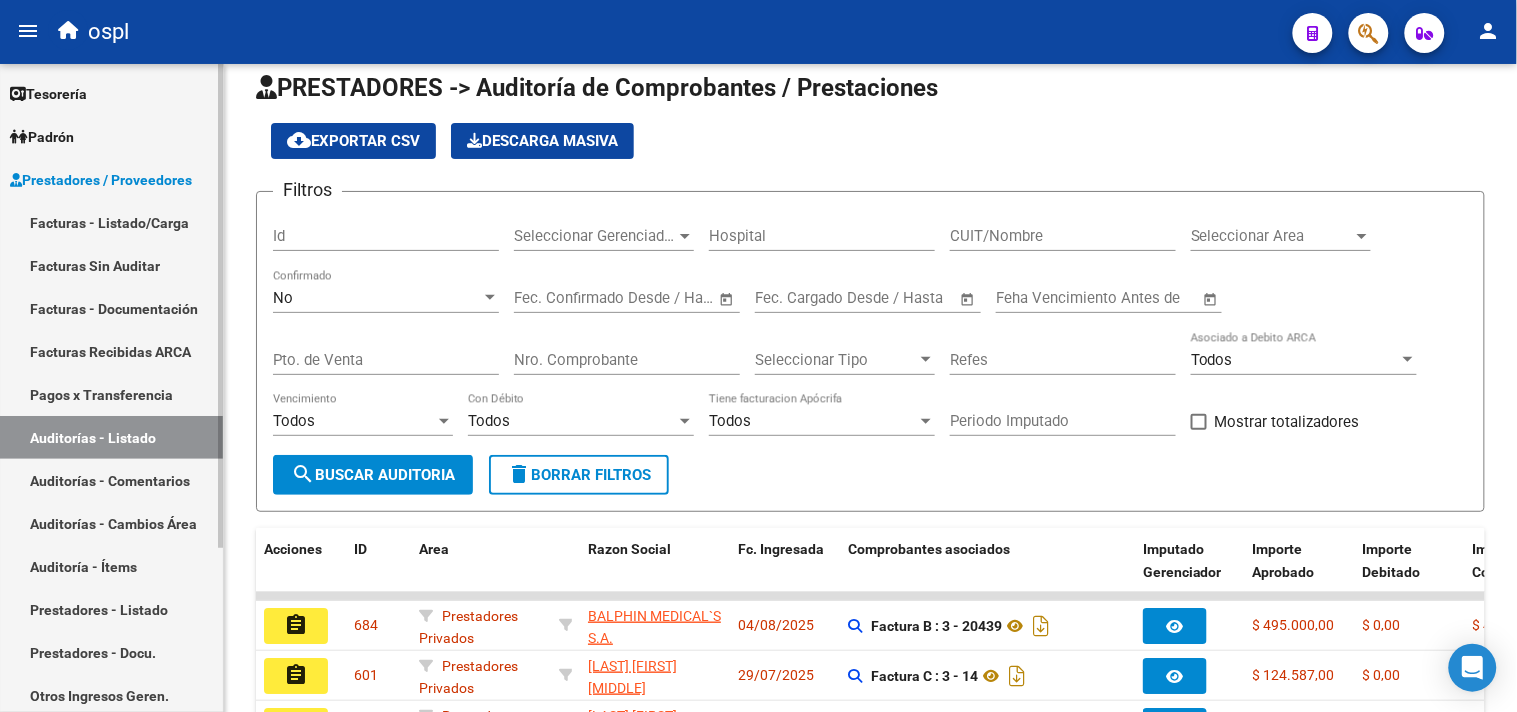 scroll, scrollTop: 551, scrollLeft: 0, axis: vertical 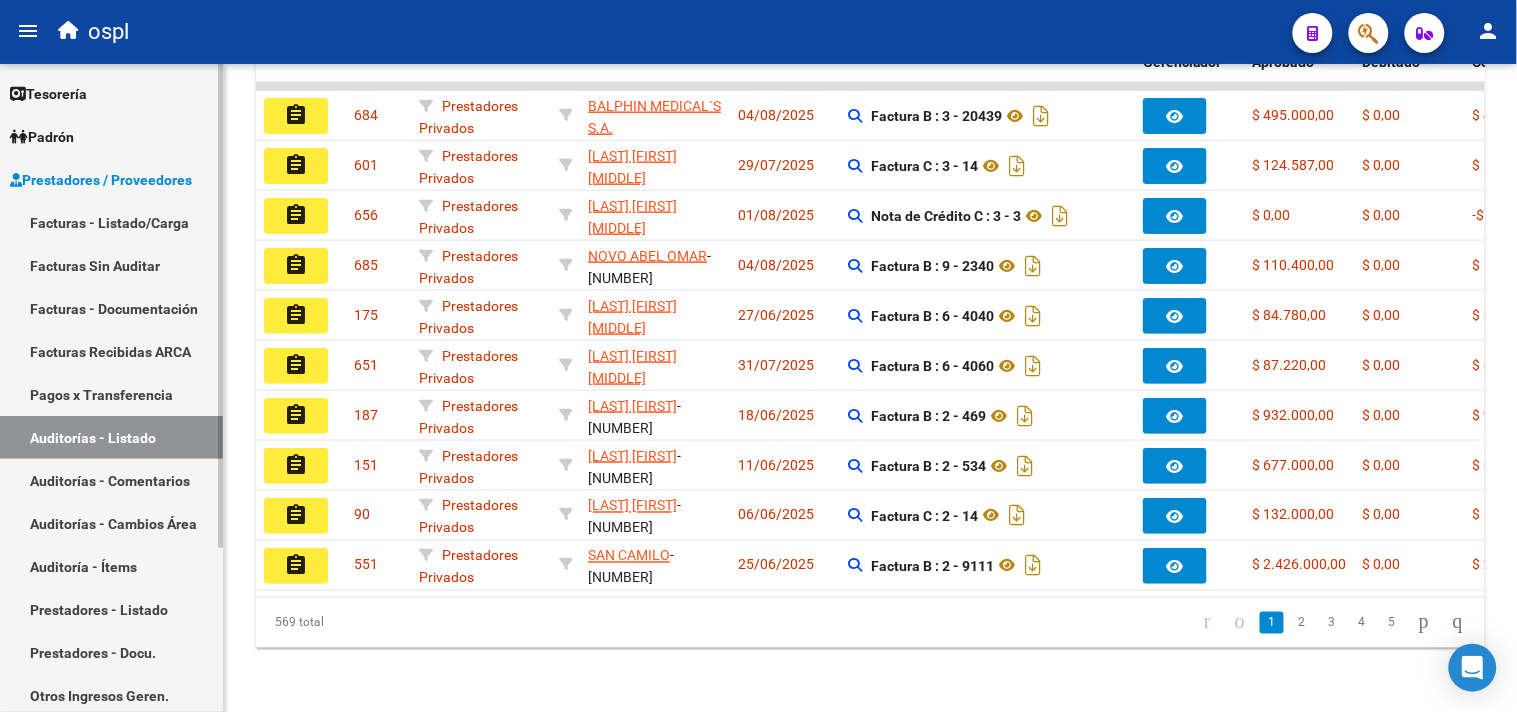 click on "Auditorías - Listado" at bounding box center [111, 437] 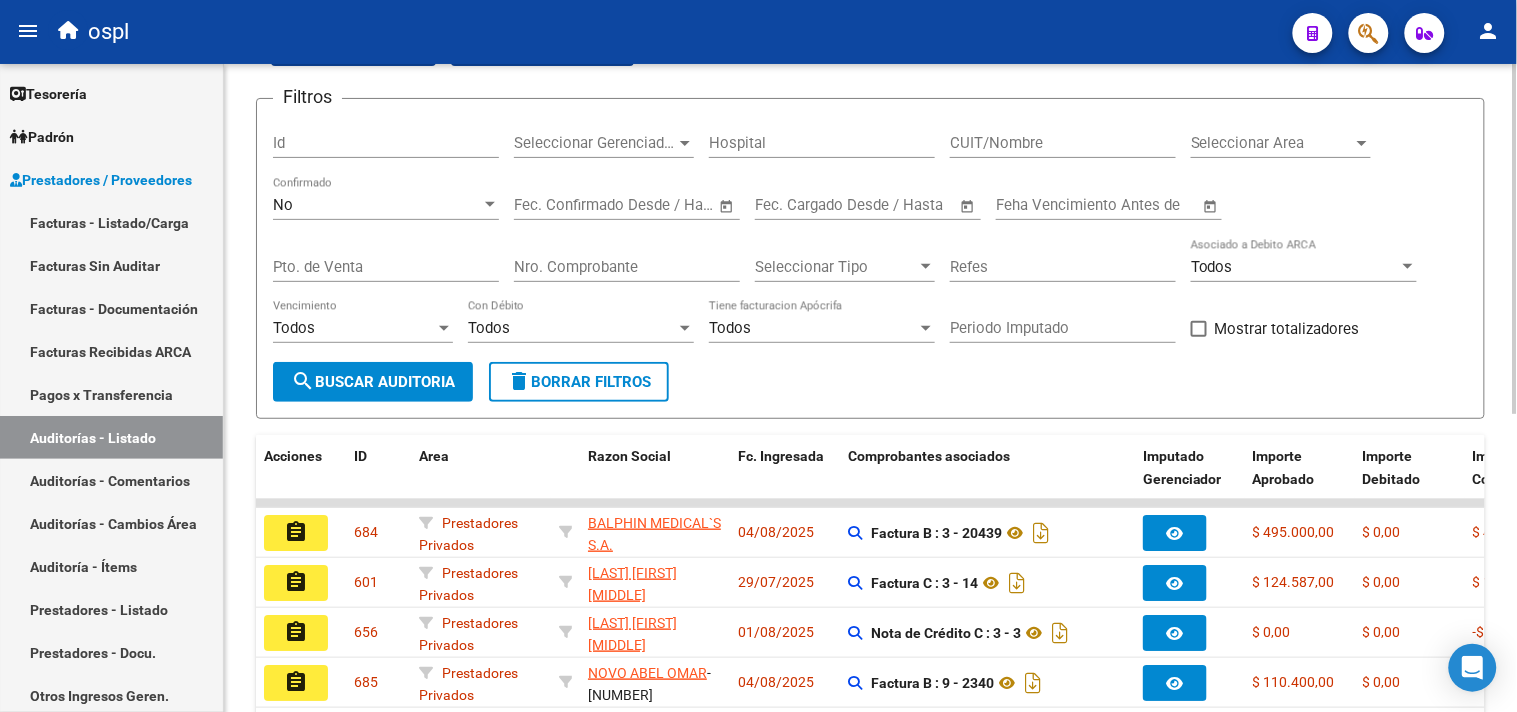 scroll, scrollTop: 0, scrollLeft: 0, axis: both 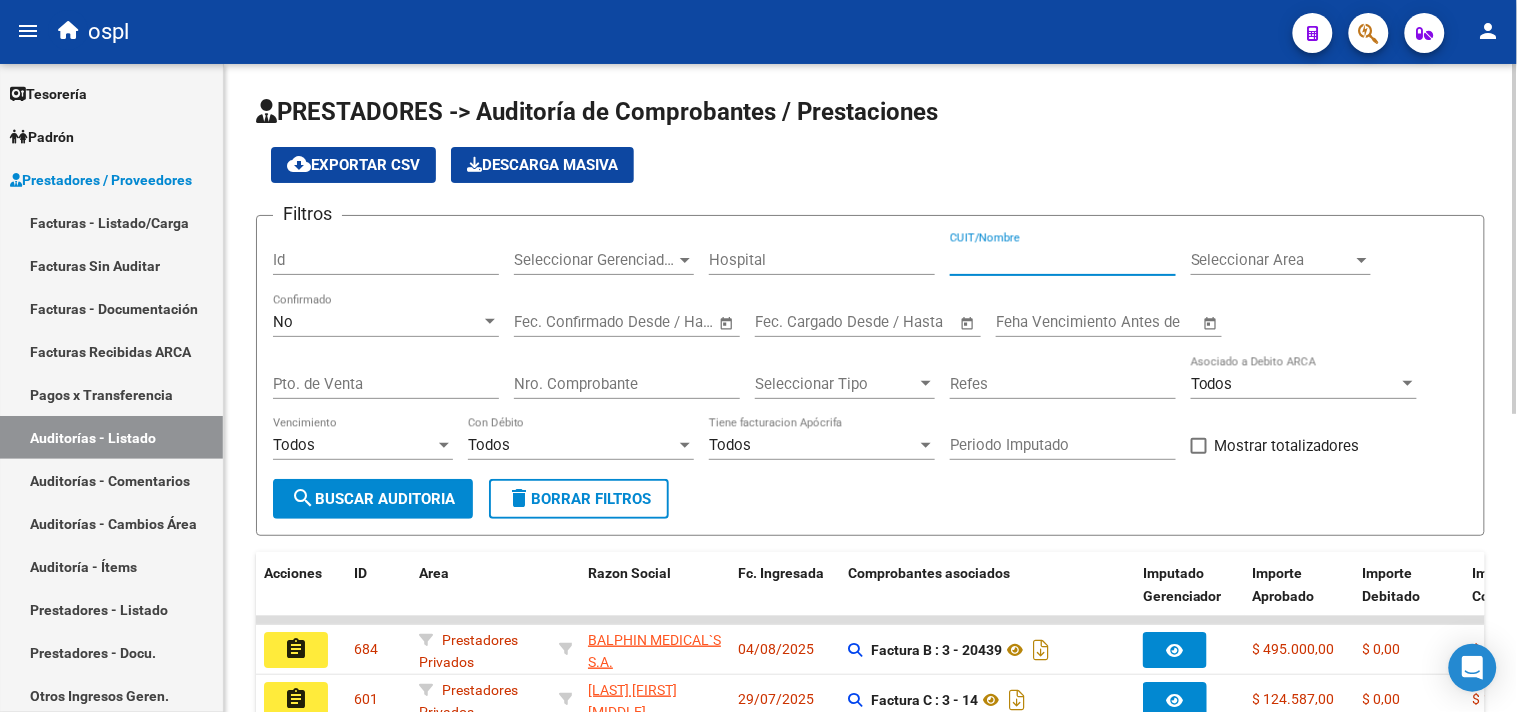 paste on "[NUMBER]" 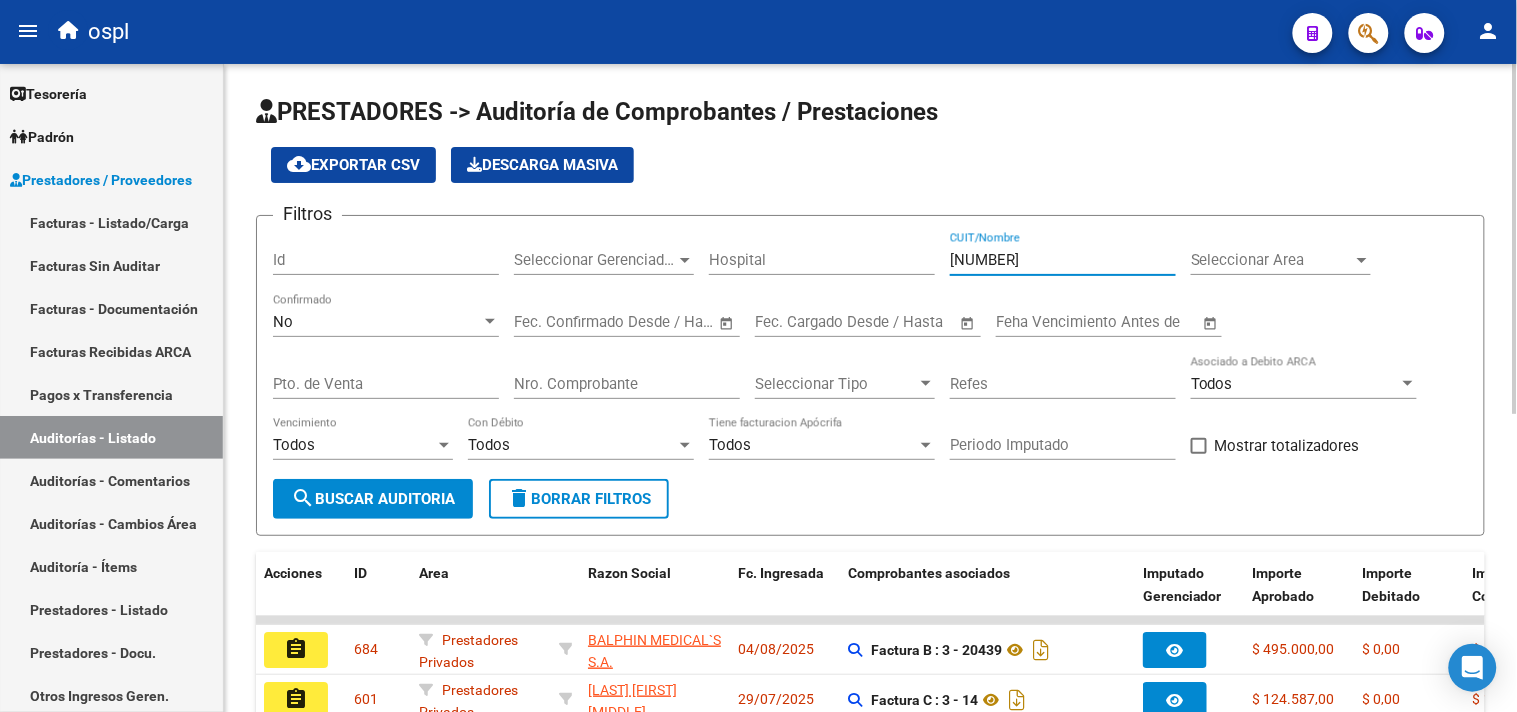 type on "[NUMBER]" 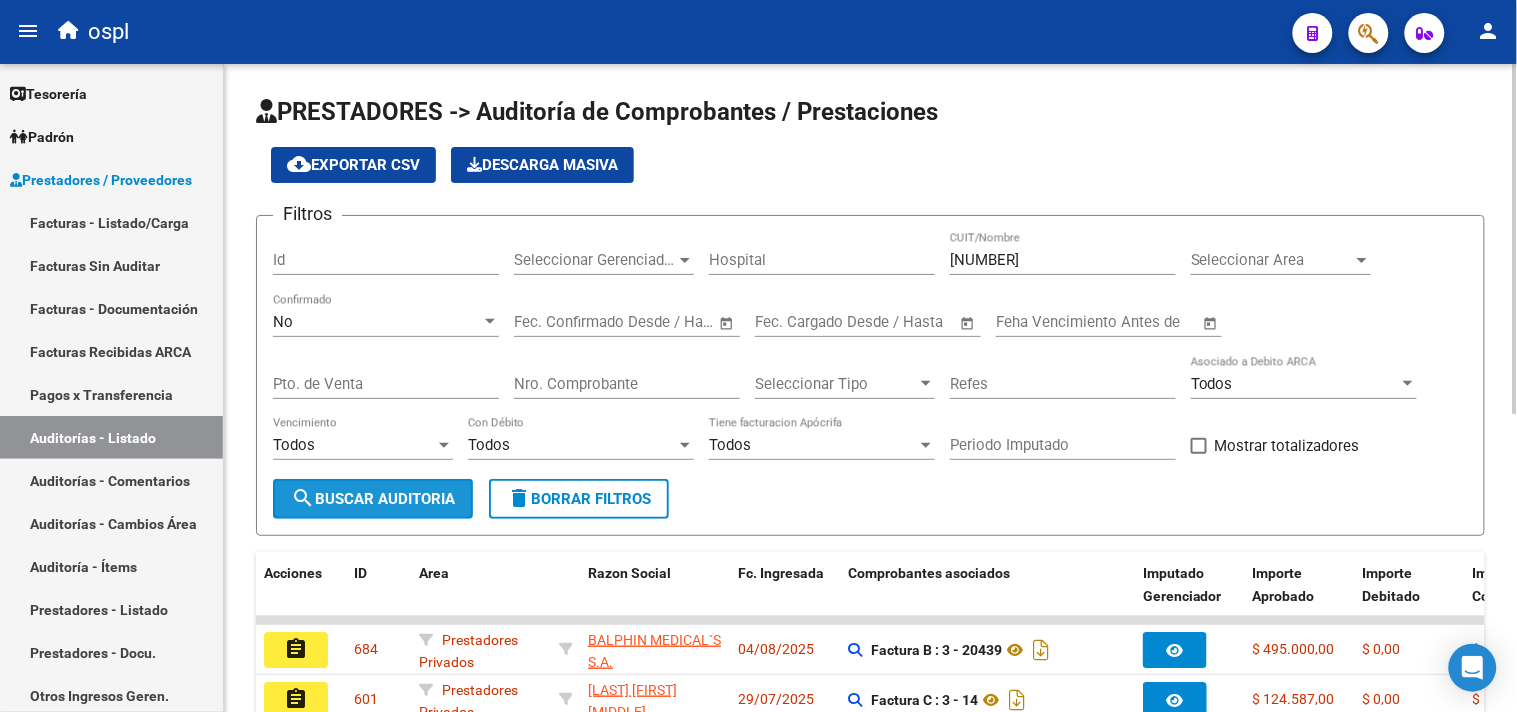 click on "search  Buscar Auditoria" 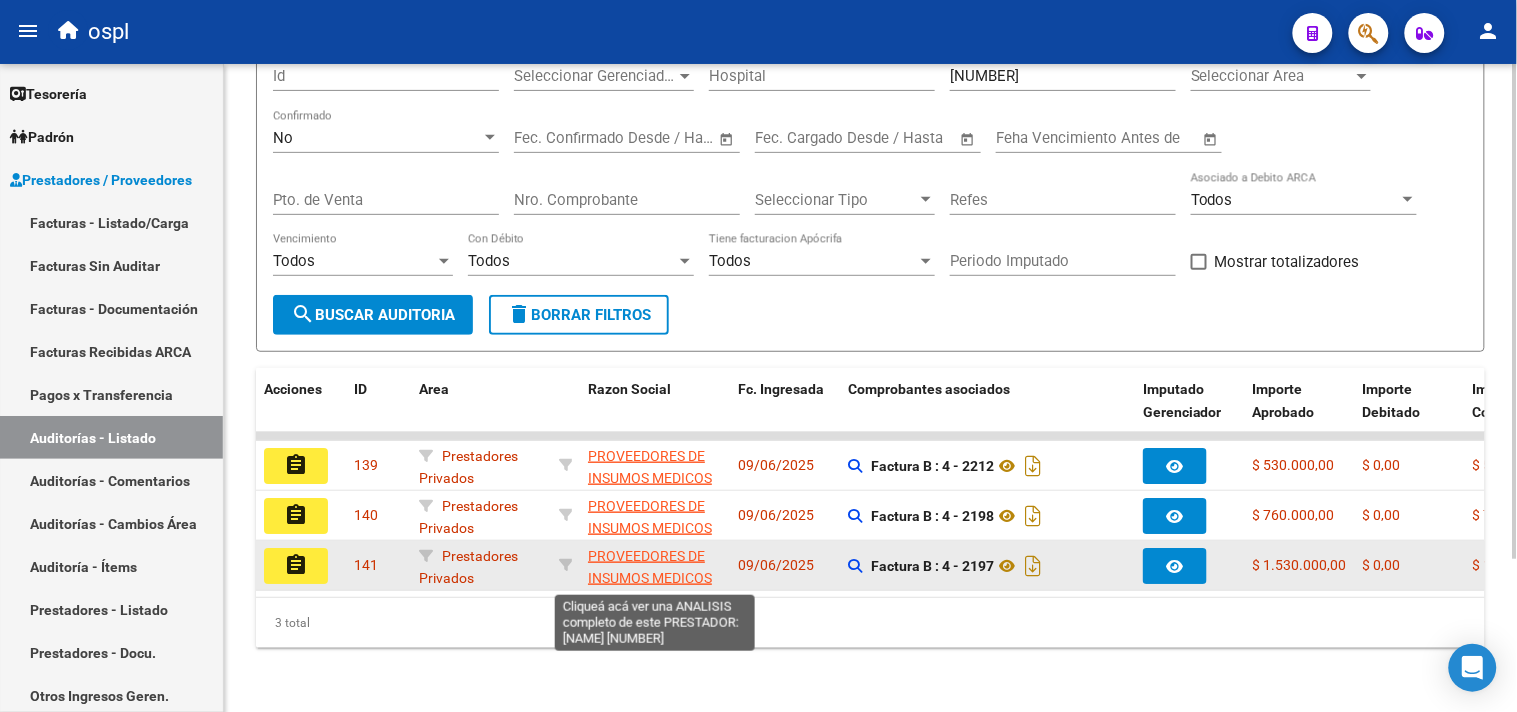 scroll, scrollTop: 201, scrollLeft: 0, axis: vertical 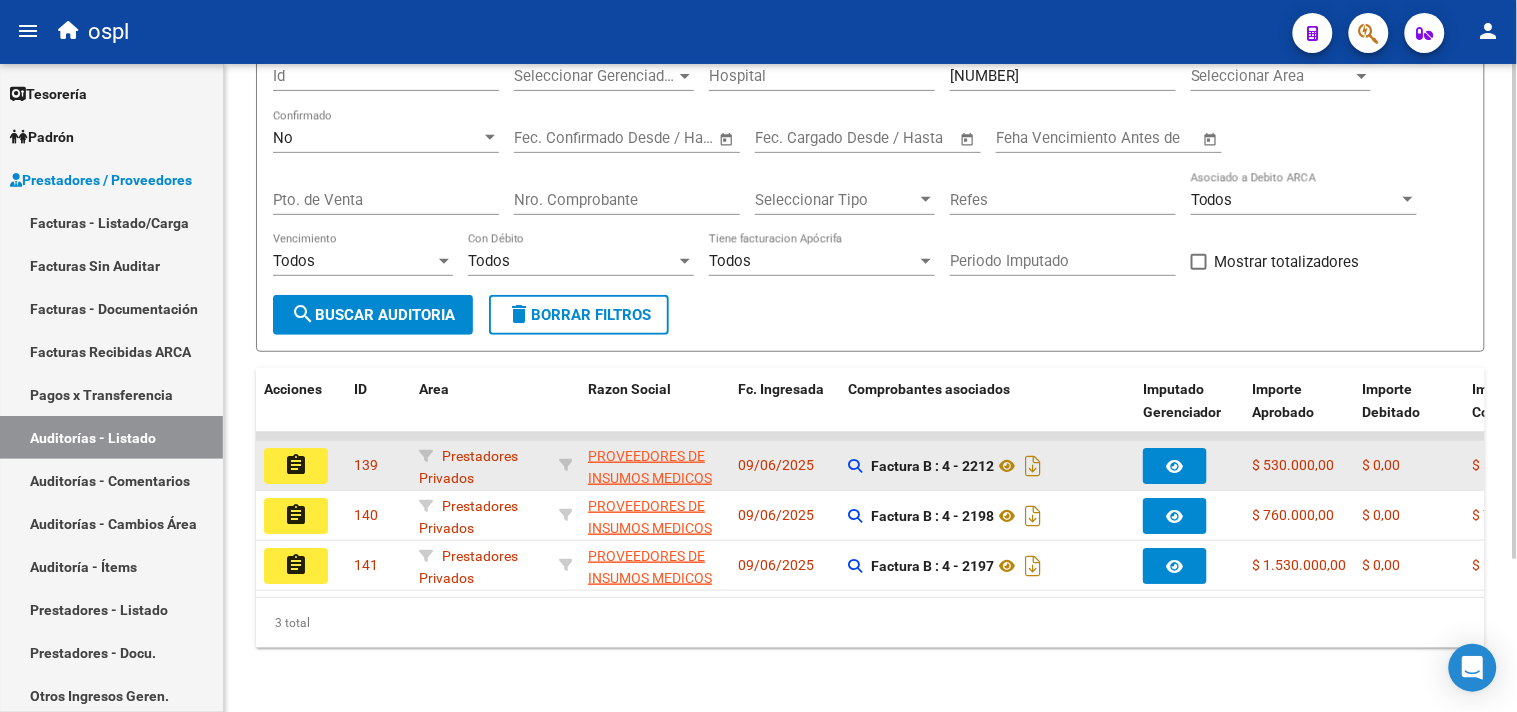 click on "assignment" 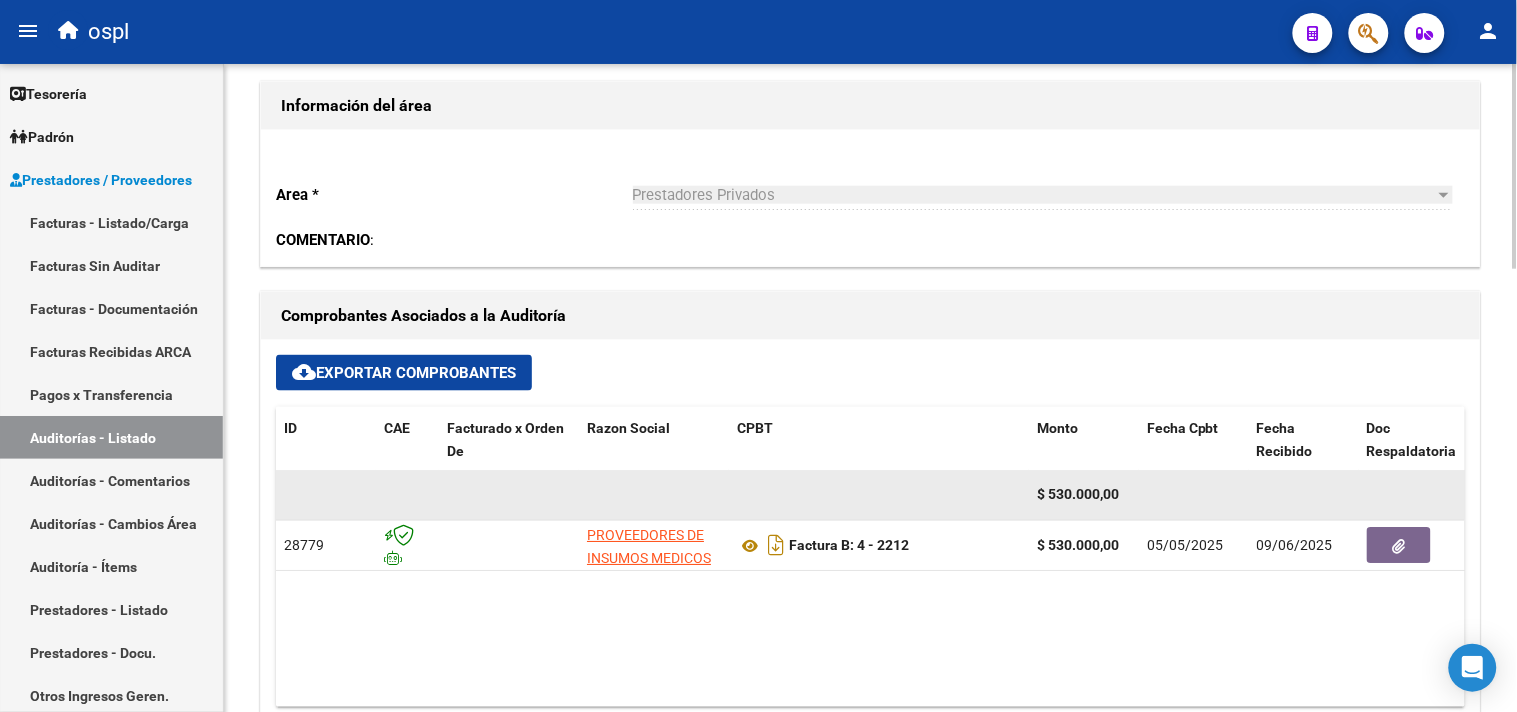 scroll, scrollTop: 555, scrollLeft: 0, axis: vertical 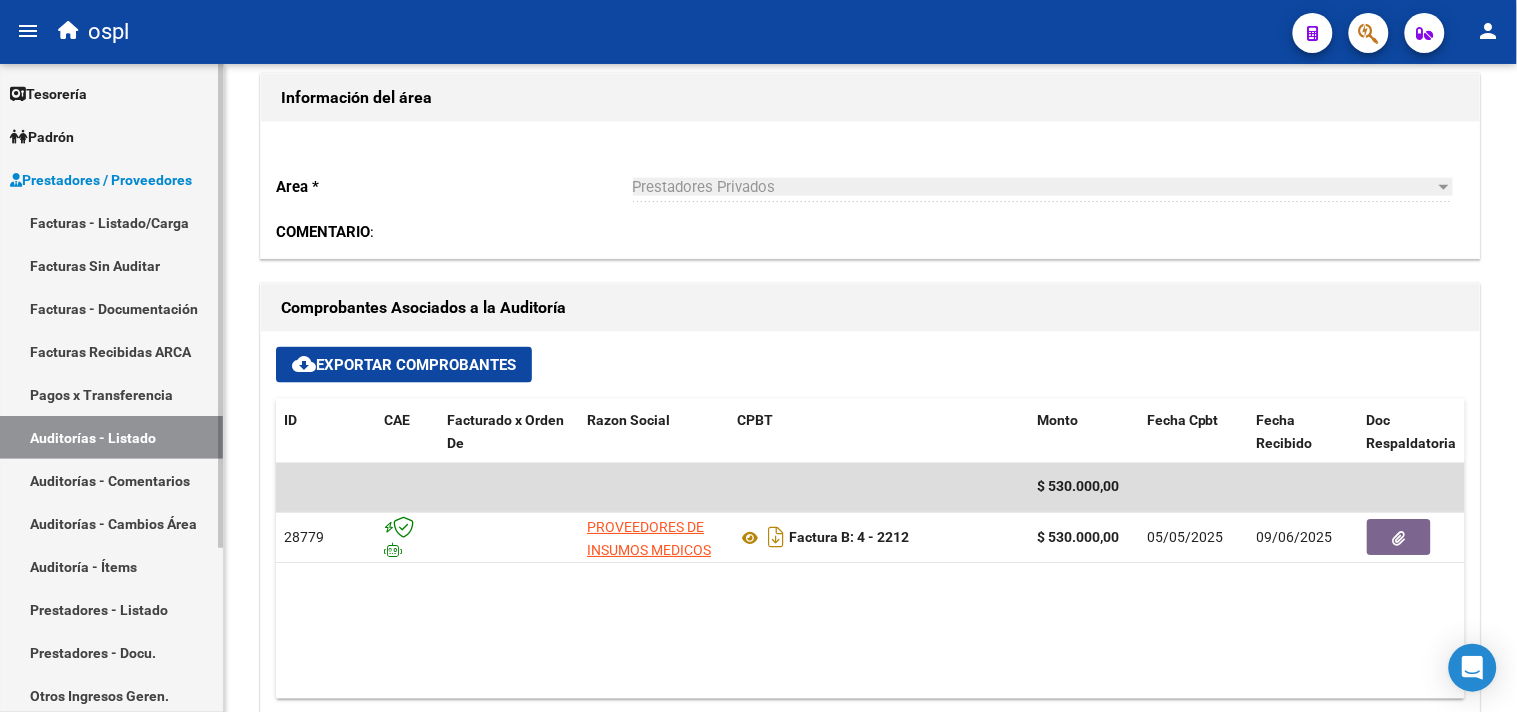 click on "Tesorería" at bounding box center (48, 94) 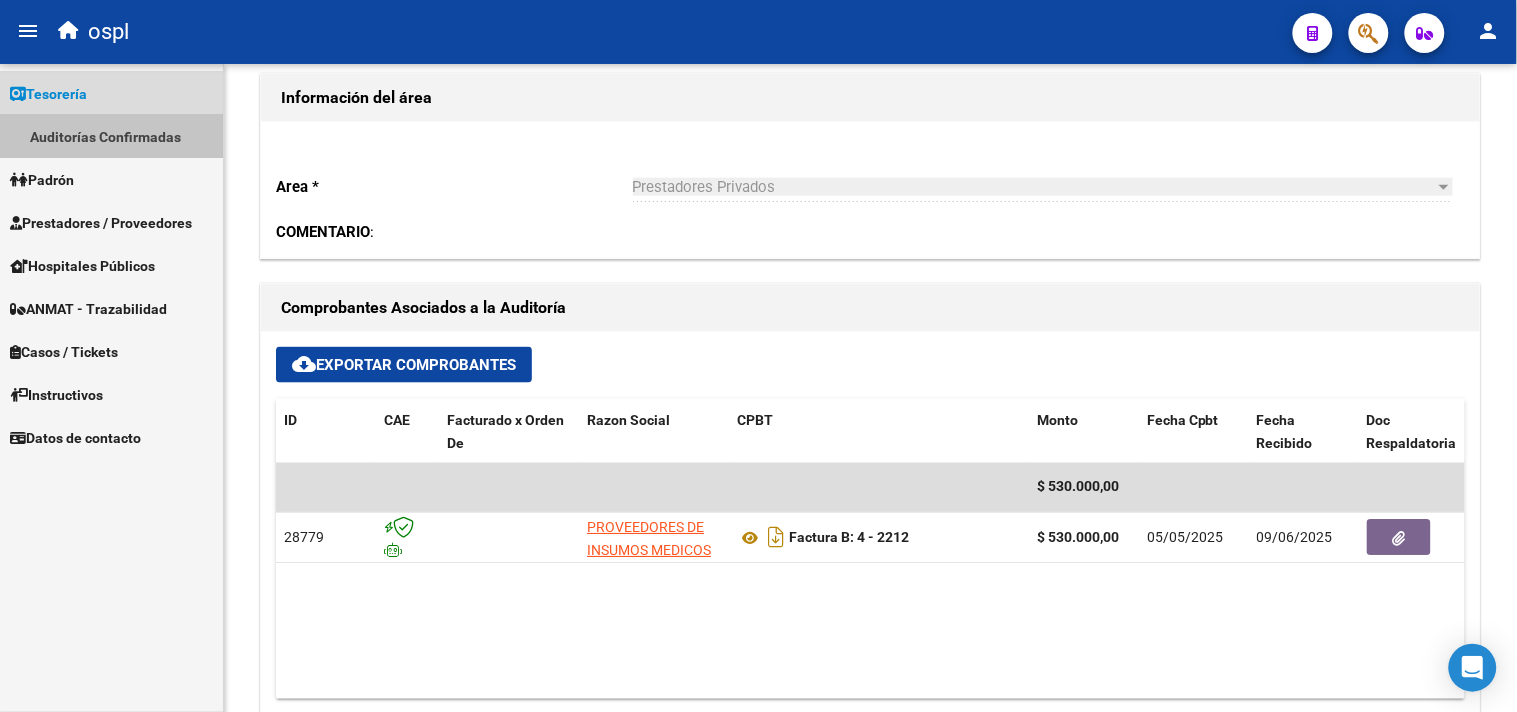 click on "Auditorías Confirmadas" at bounding box center [111, 136] 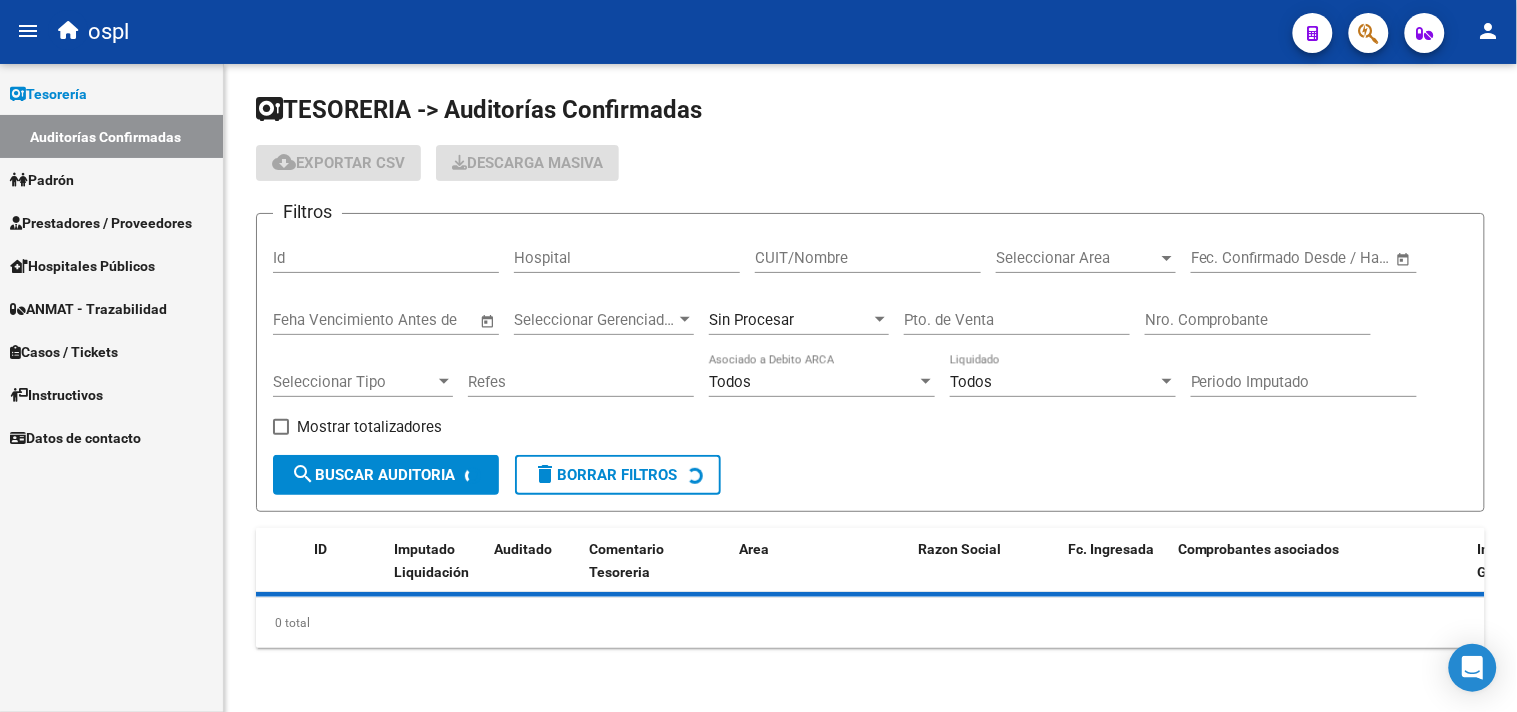 scroll, scrollTop: 528, scrollLeft: 0, axis: vertical 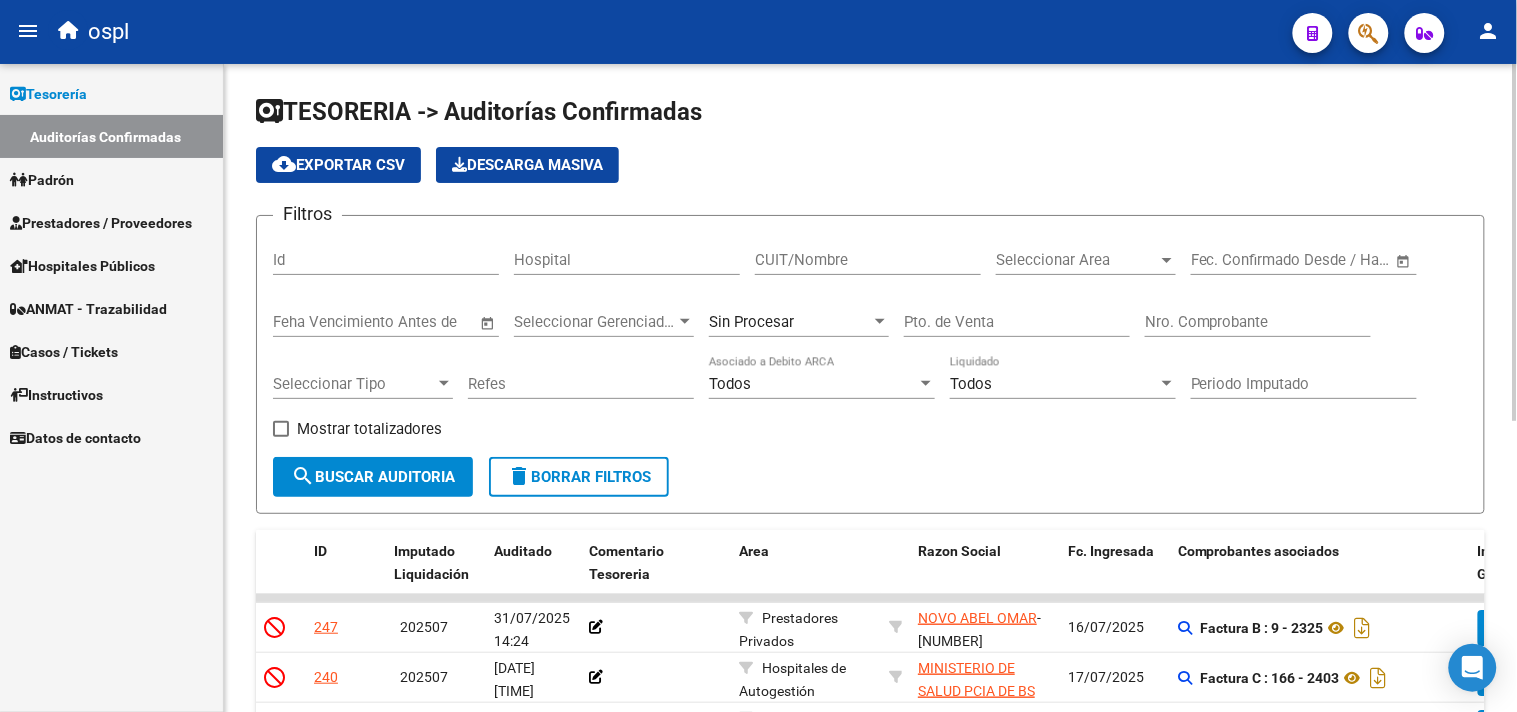 drag, startPoint x: 1174, startPoint y: 322, endPoint x: 832, endPoint y: 435, distance: 360.18466 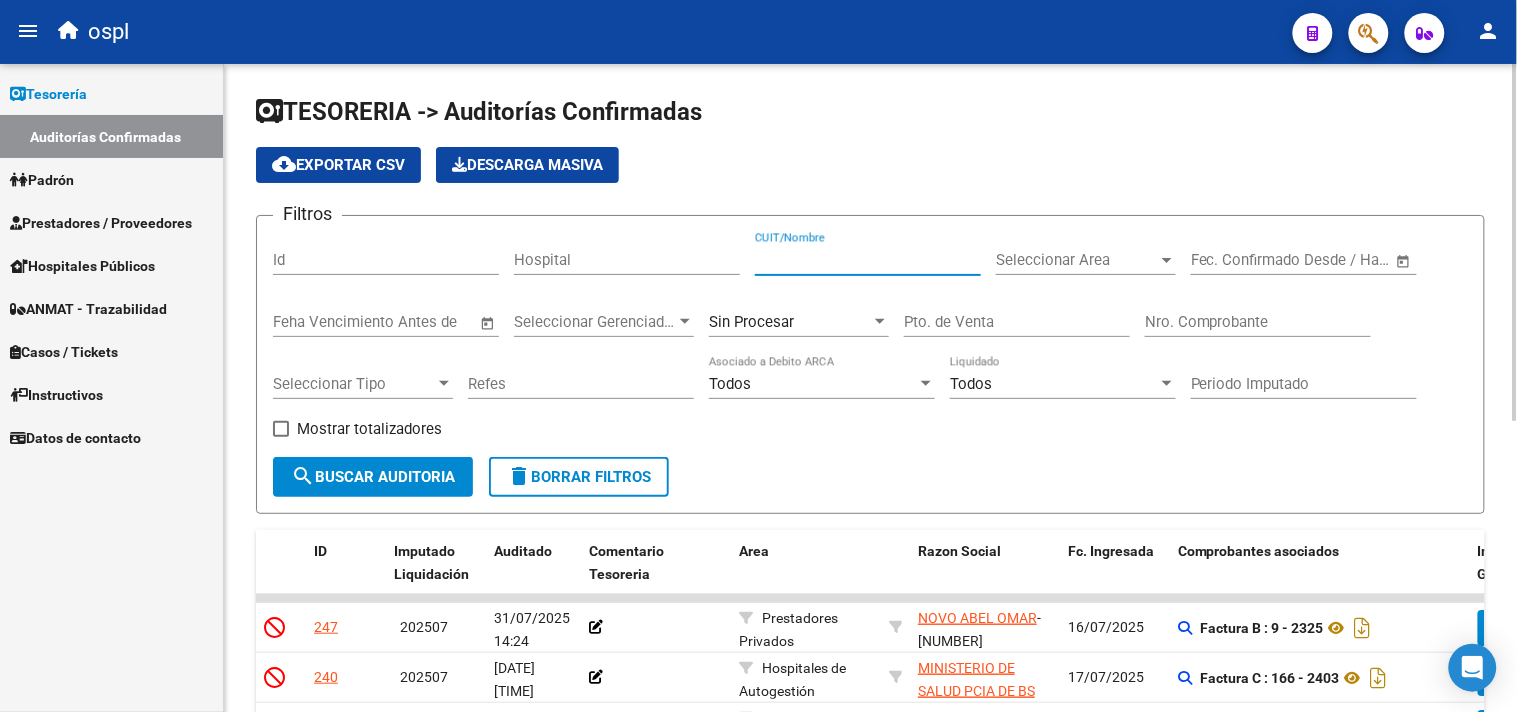 paste on "[NUMBER]" 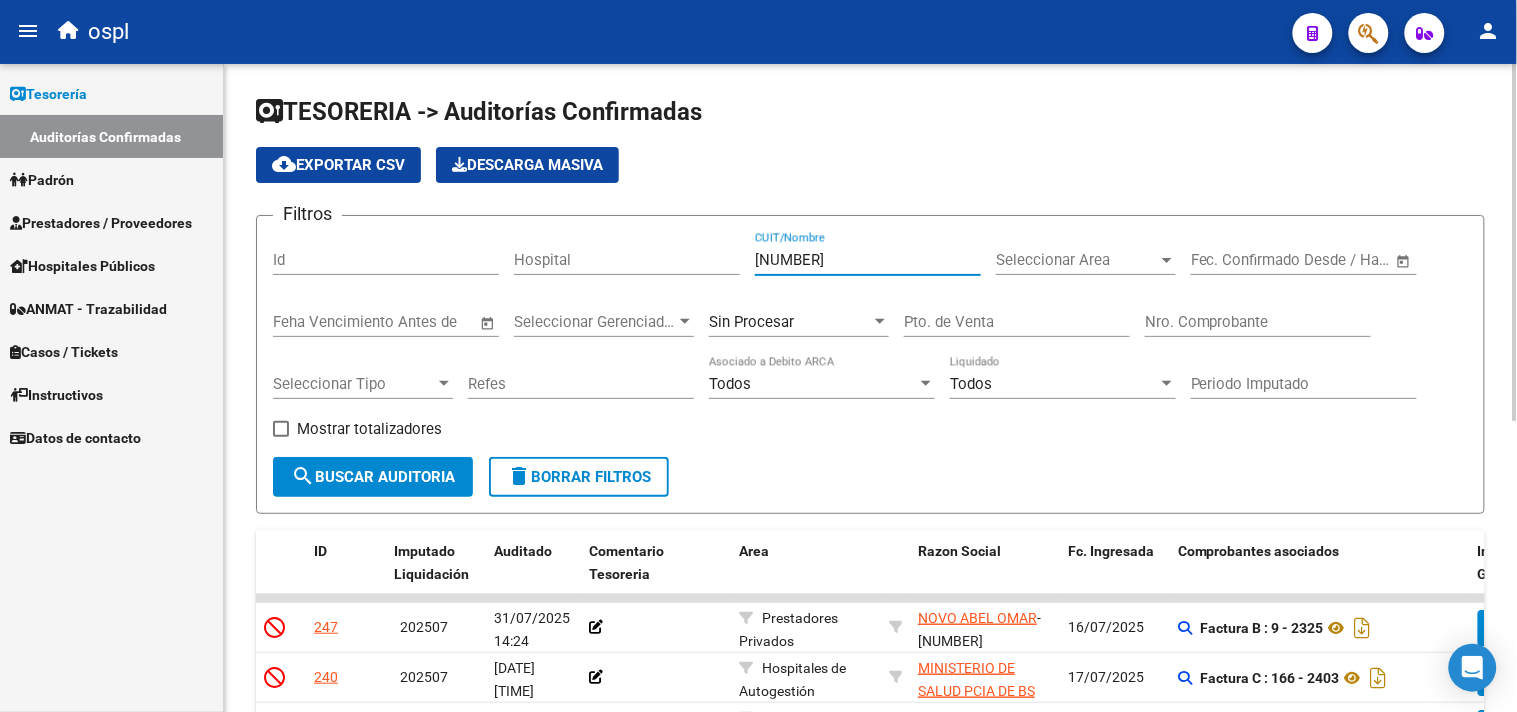 type on "[NUMBER]" 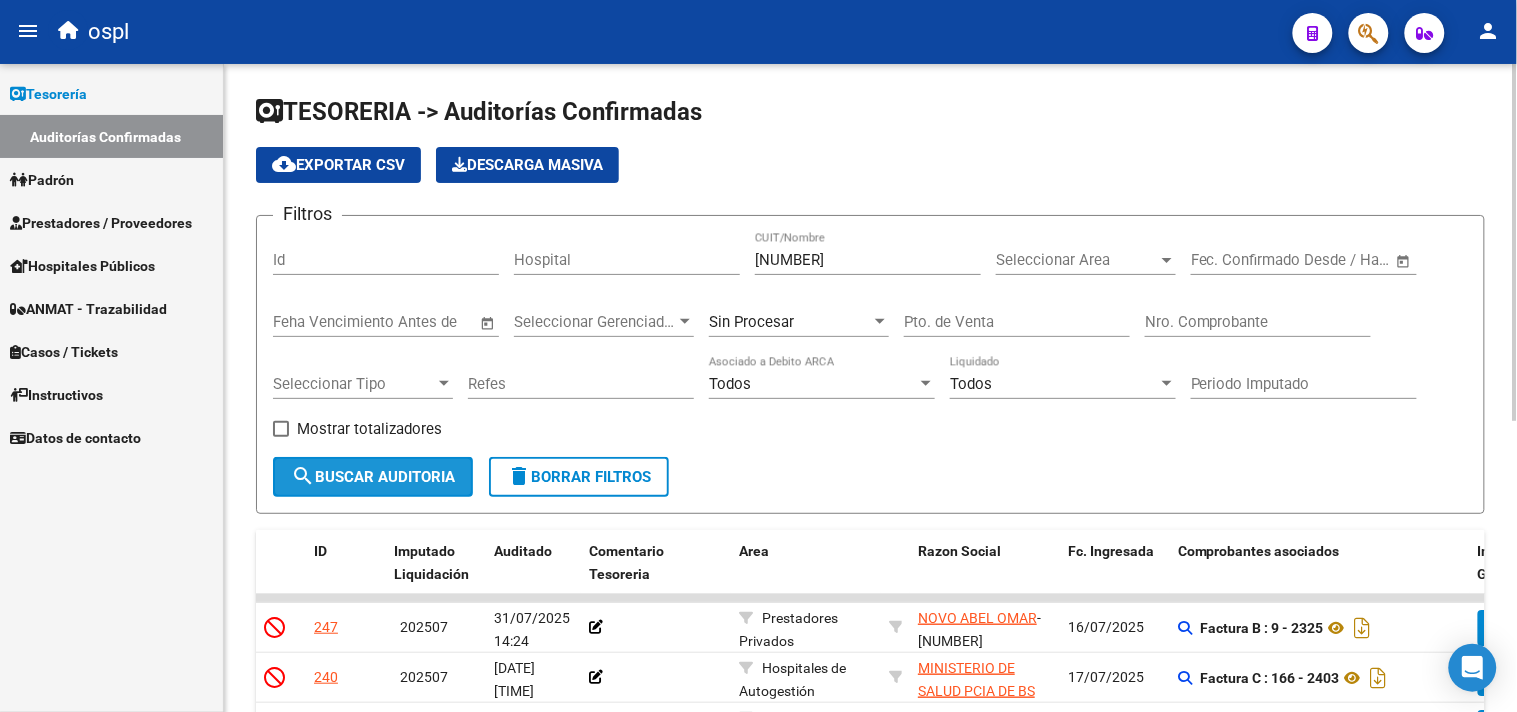 click on "search  Buscar Auditoria" 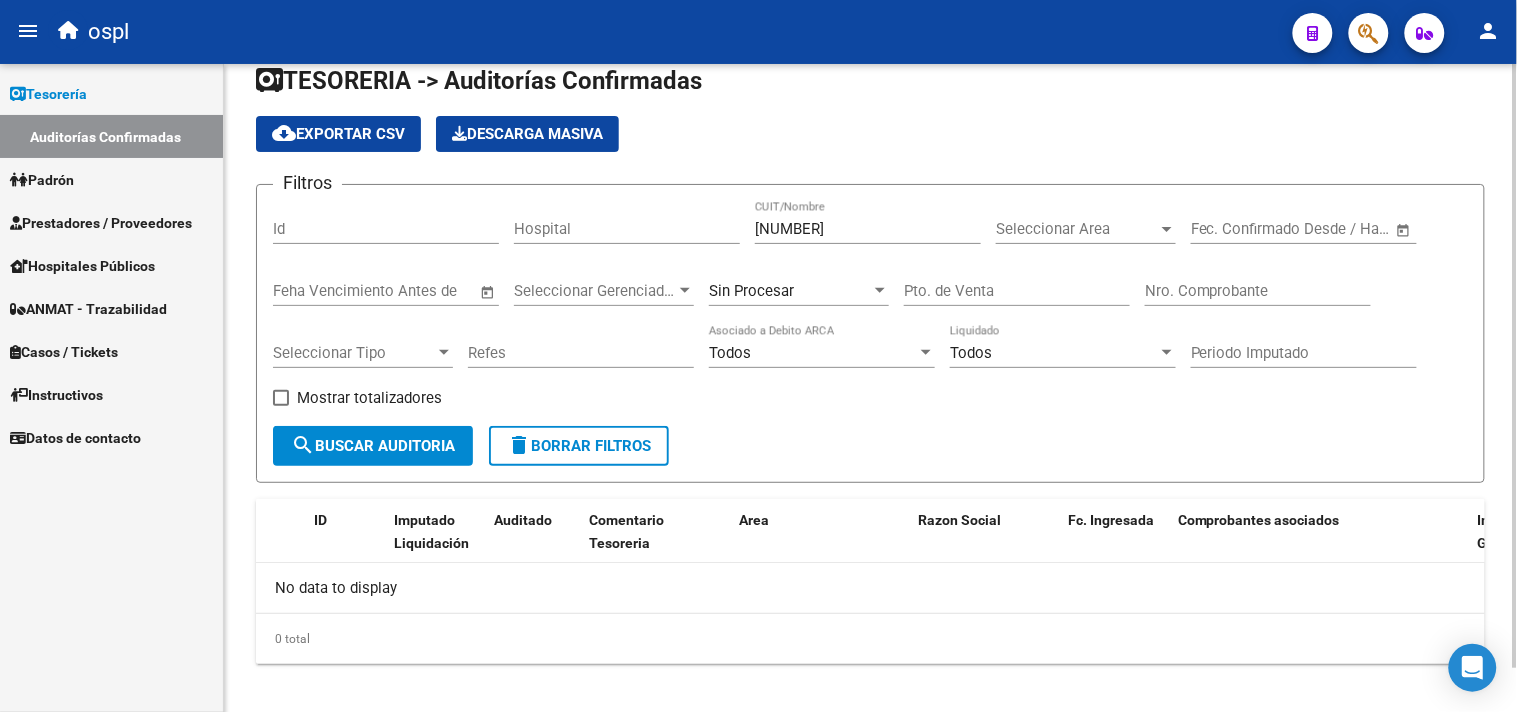 scroll, scrollTop: 46, scrollLeft: 0, axis: vertical 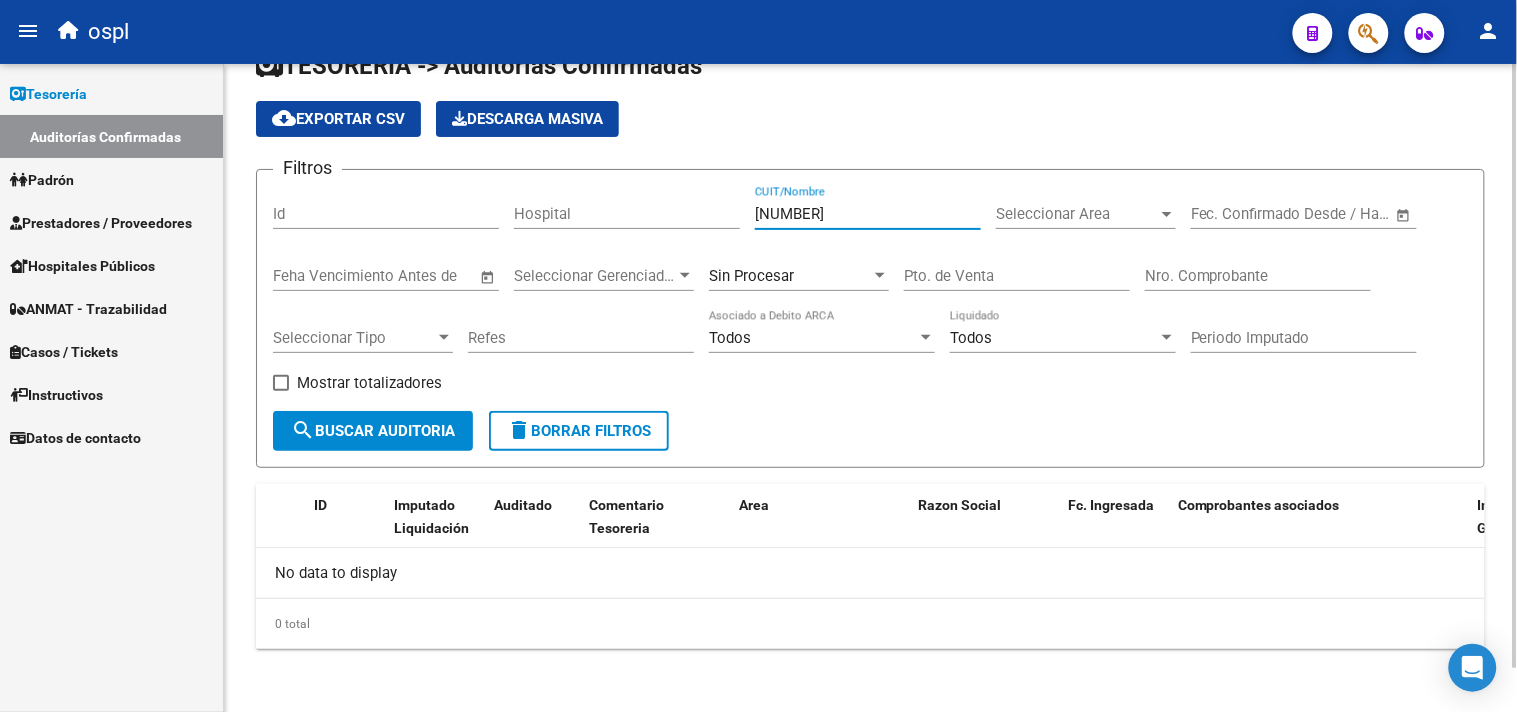 drag, startPoint x: 867, startPoint y: 220, endPoint x: 693, endPoint y: 221, distance: 174.00287 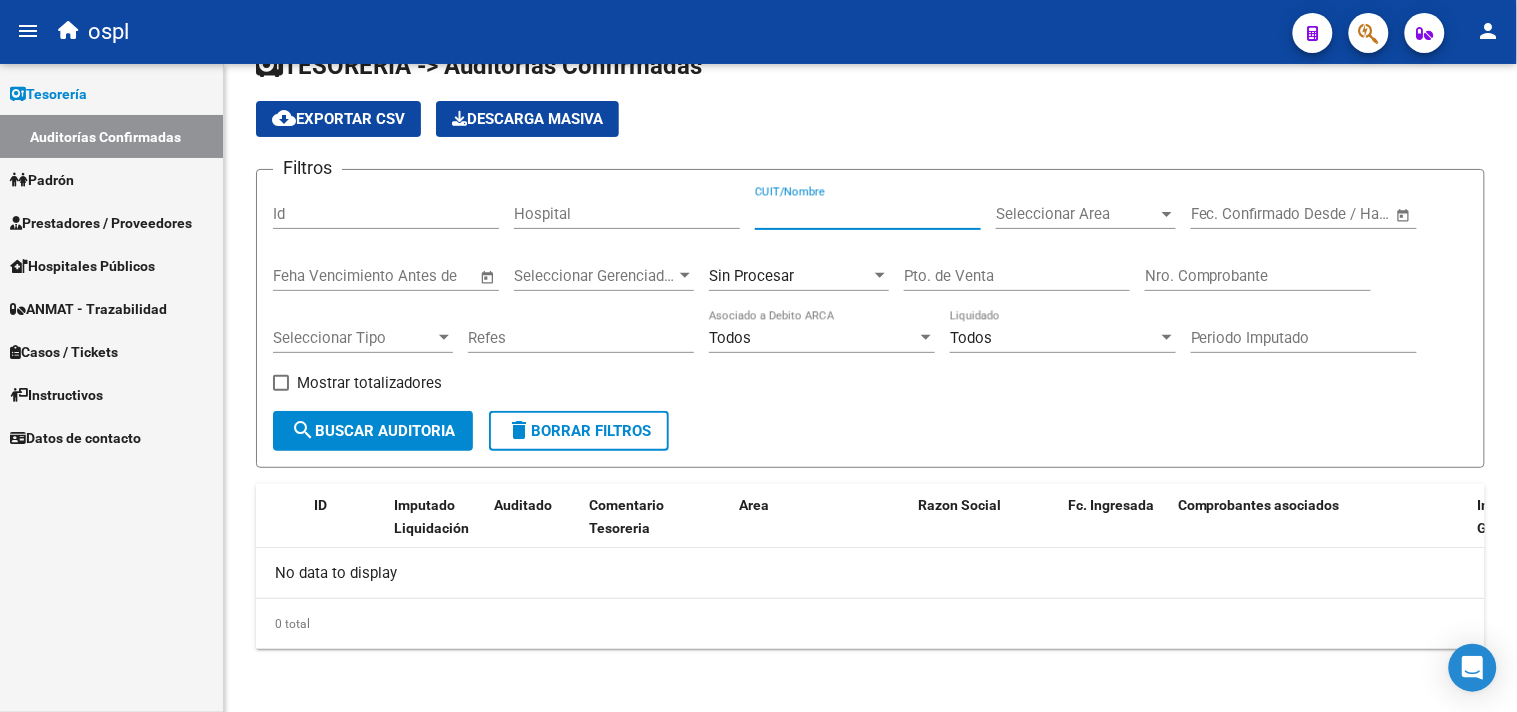 type 